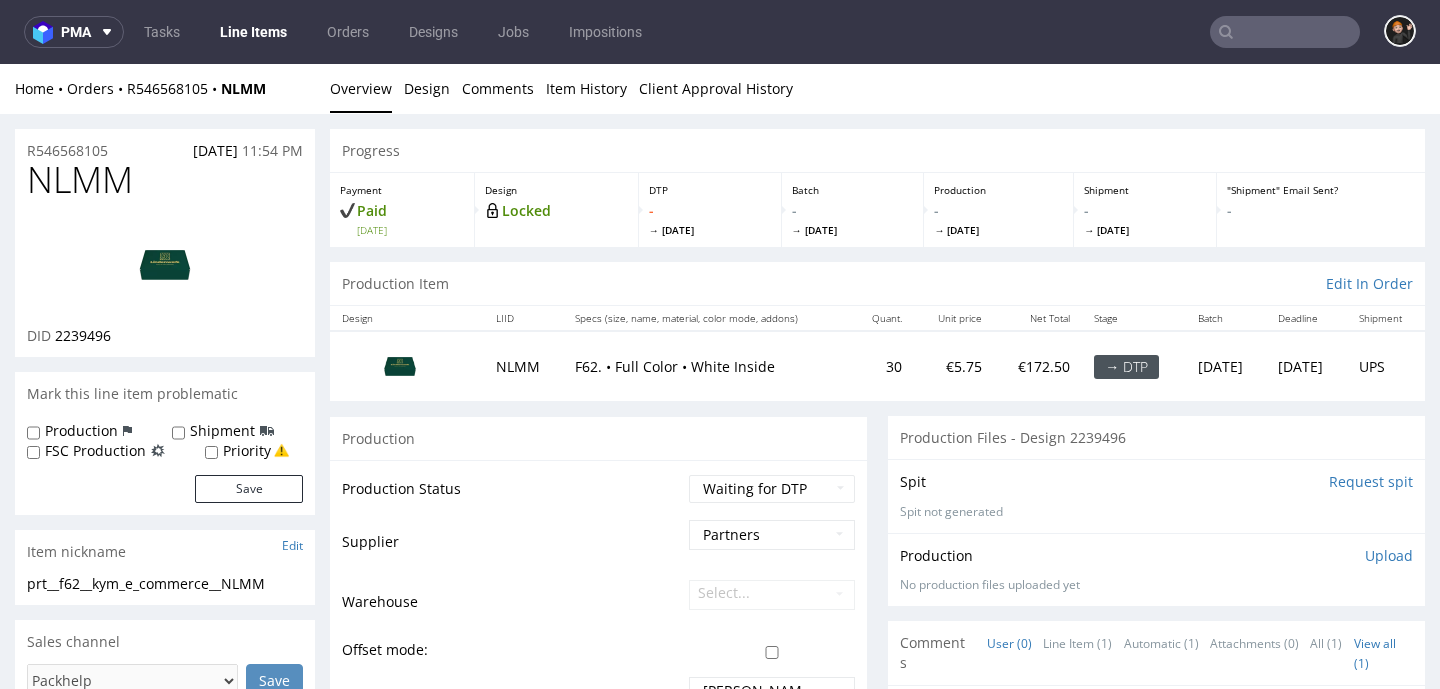scroll, scrollTop: 0, scrollLeft: 0, axis: both 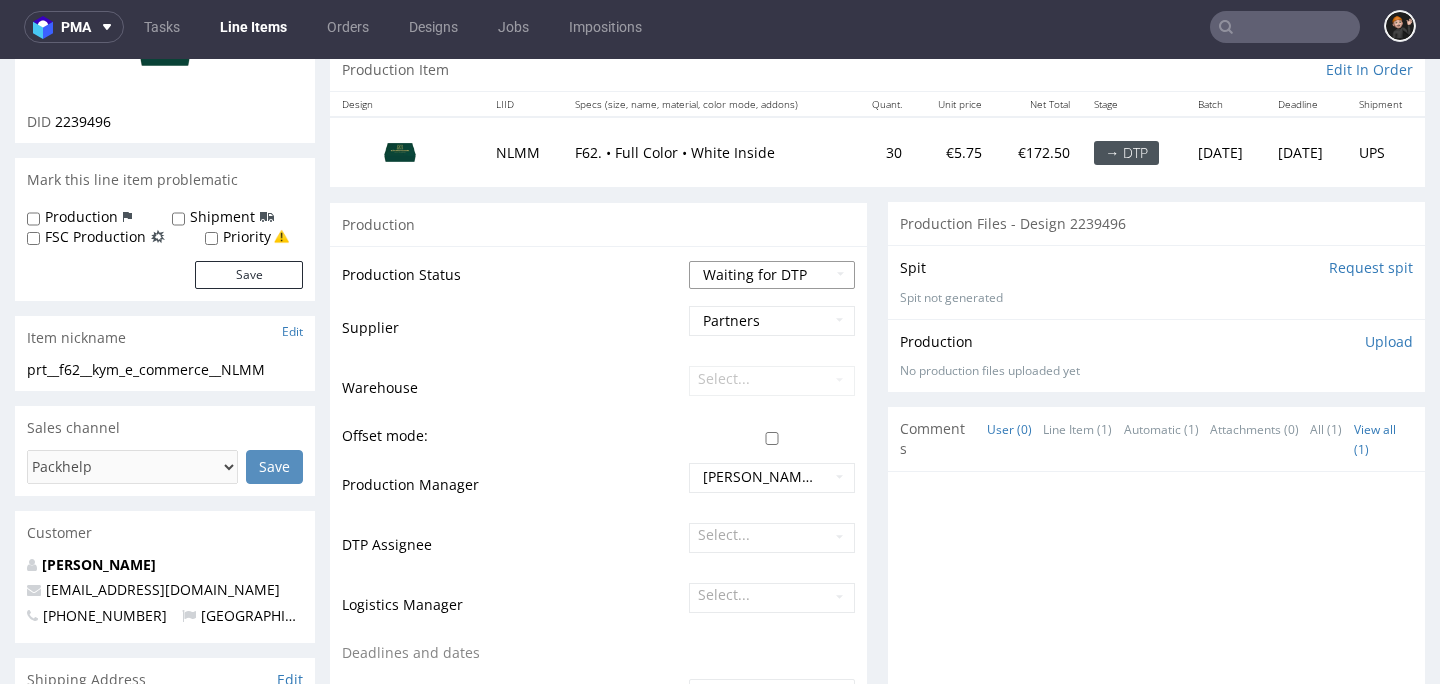 click on "Waiting for Artwork
Waiting for Diecut
Waiting for Mockup Waiting for DTP
Waiting for DTP Double Check
DTP DC Done
In DTP
Issue in DTP
DTP Client Approval Needed
DTP Client Approval Pending
DTP Client Approval Rejected
Back for DTP
DTP Verification Needed
DTP Production Ready In Production
Sent to Fulfillment
Issue in Production
Sent to Warehouse Fulfillment
Production Complete" at bounding box center (772, 275) 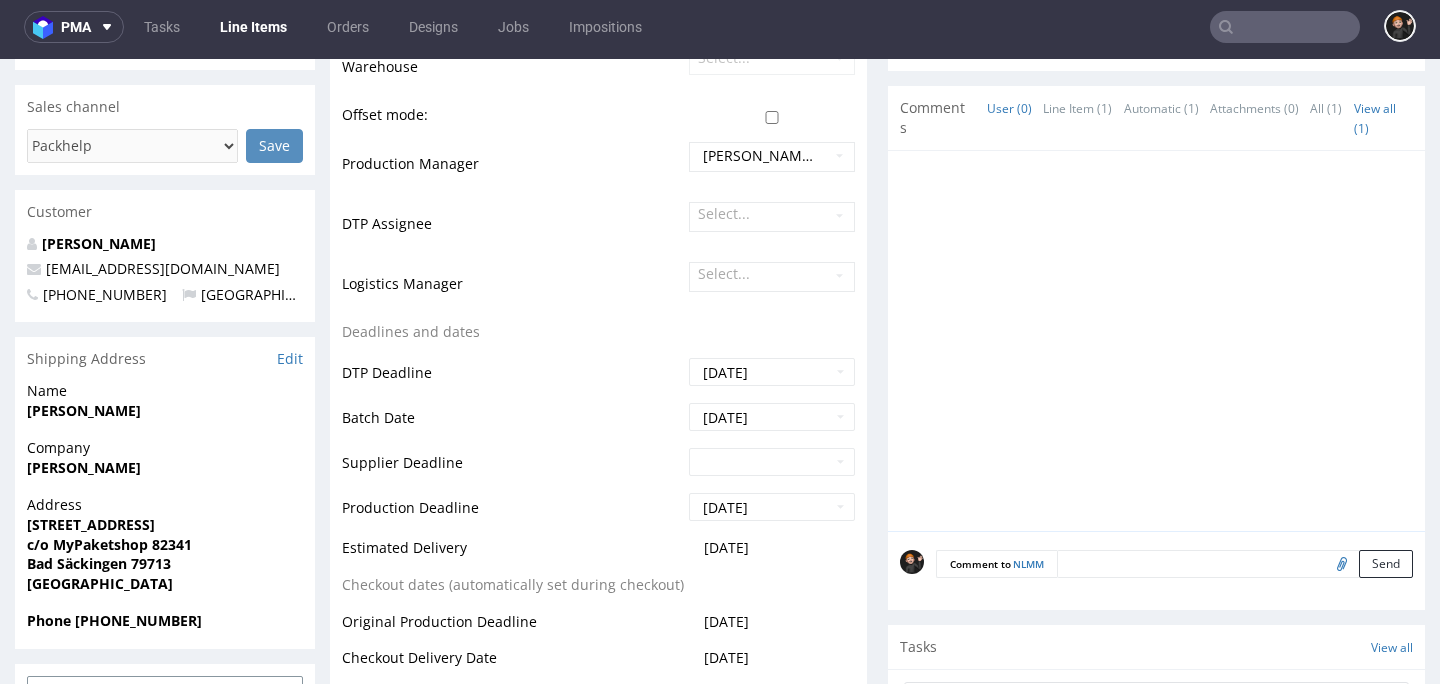 scroll, scrollTop: 516, scrollLeft: 0, axis: vertical 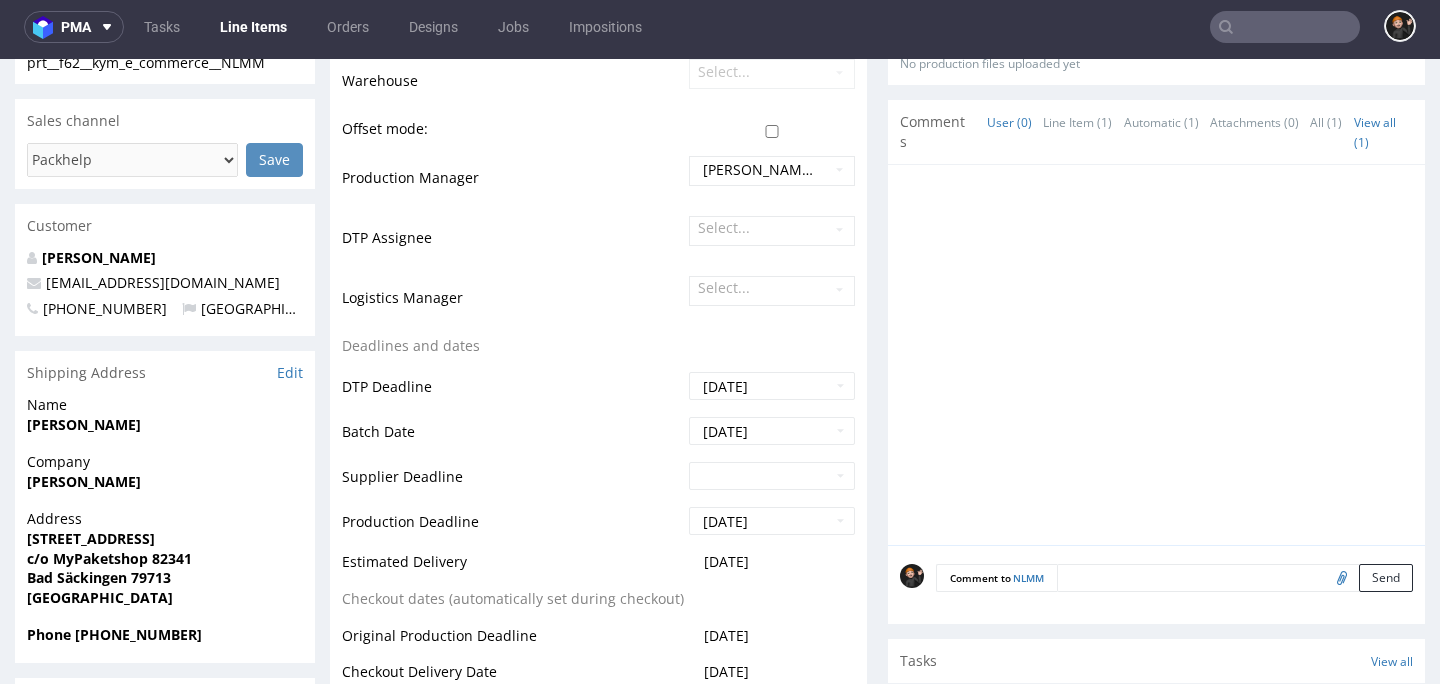 click on "Select..." at bounding box center (769, 244) 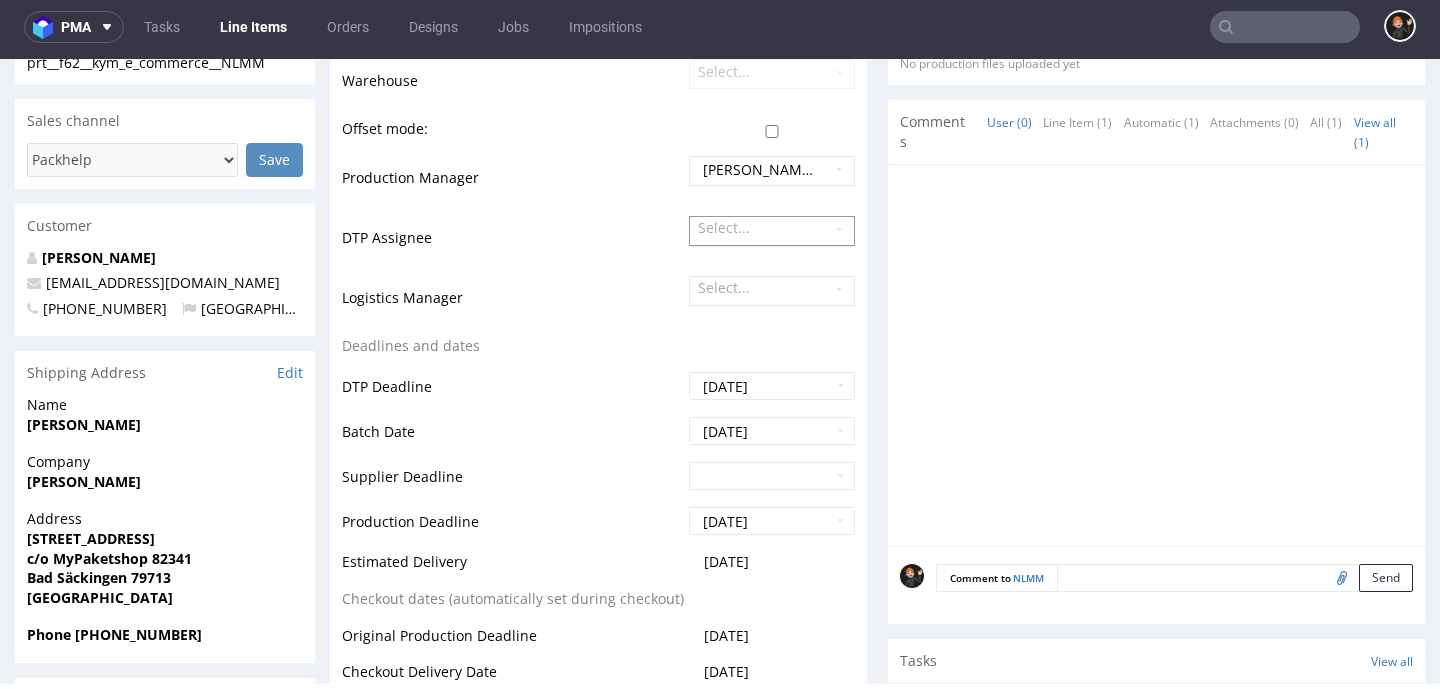 click on "Select..." at bounding box center (772, 230) 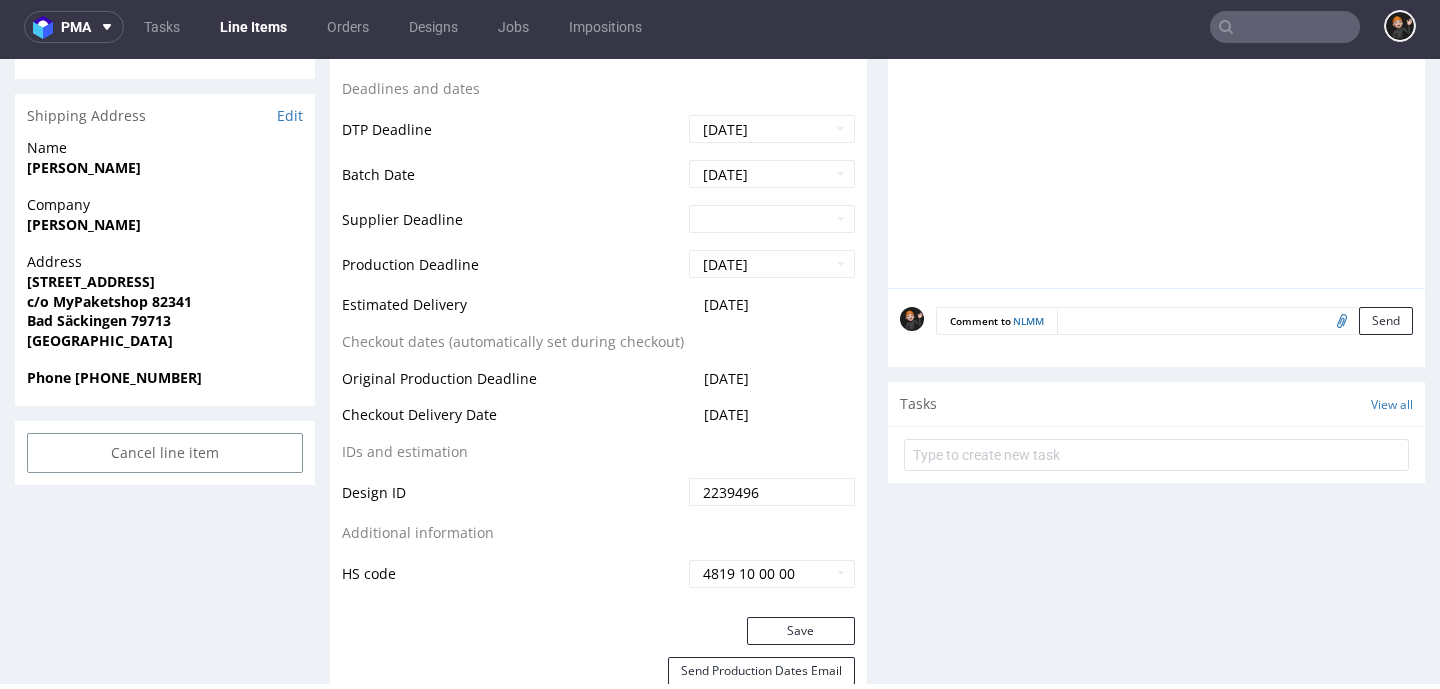 scroll, scrollTop: 1004, scrollLeft: 0, axis: vertical 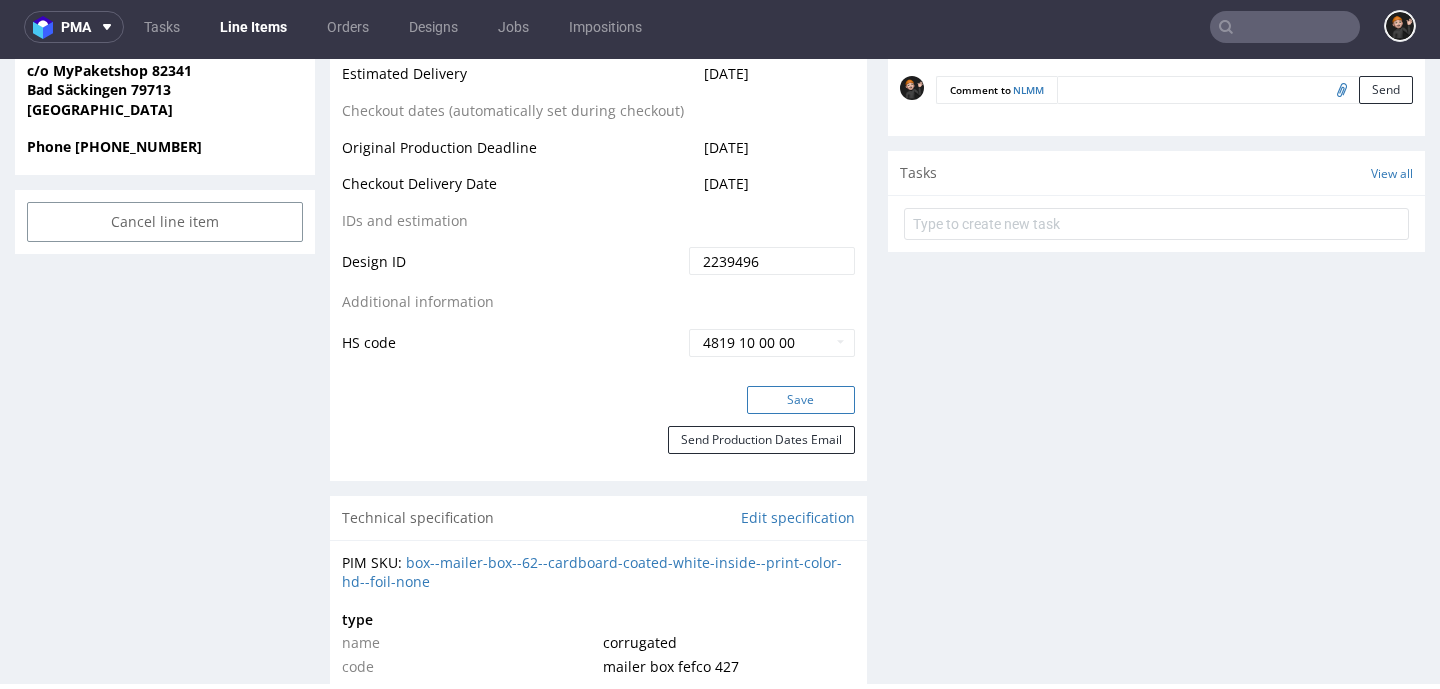 click on "Save" at bounding box center (801, 400) 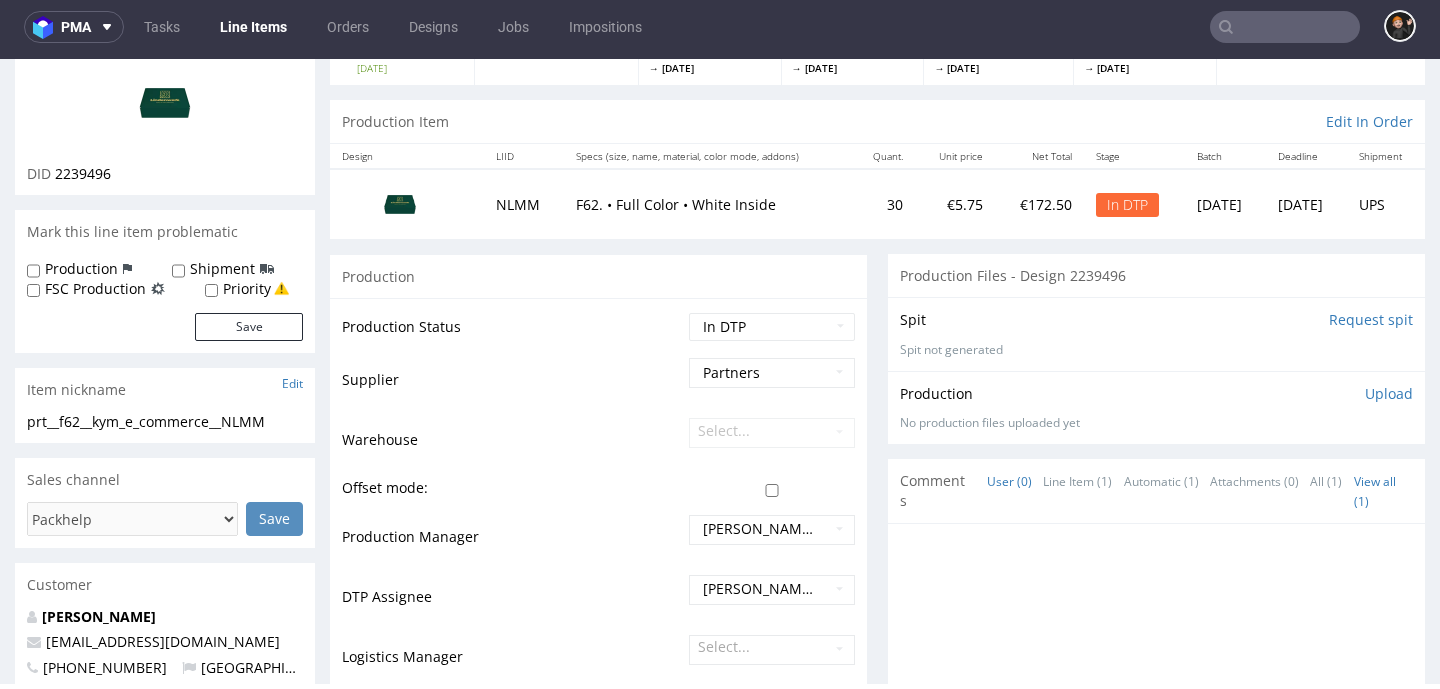 scroll, scrollTop: 0, scrollLeft: 0, axis: both 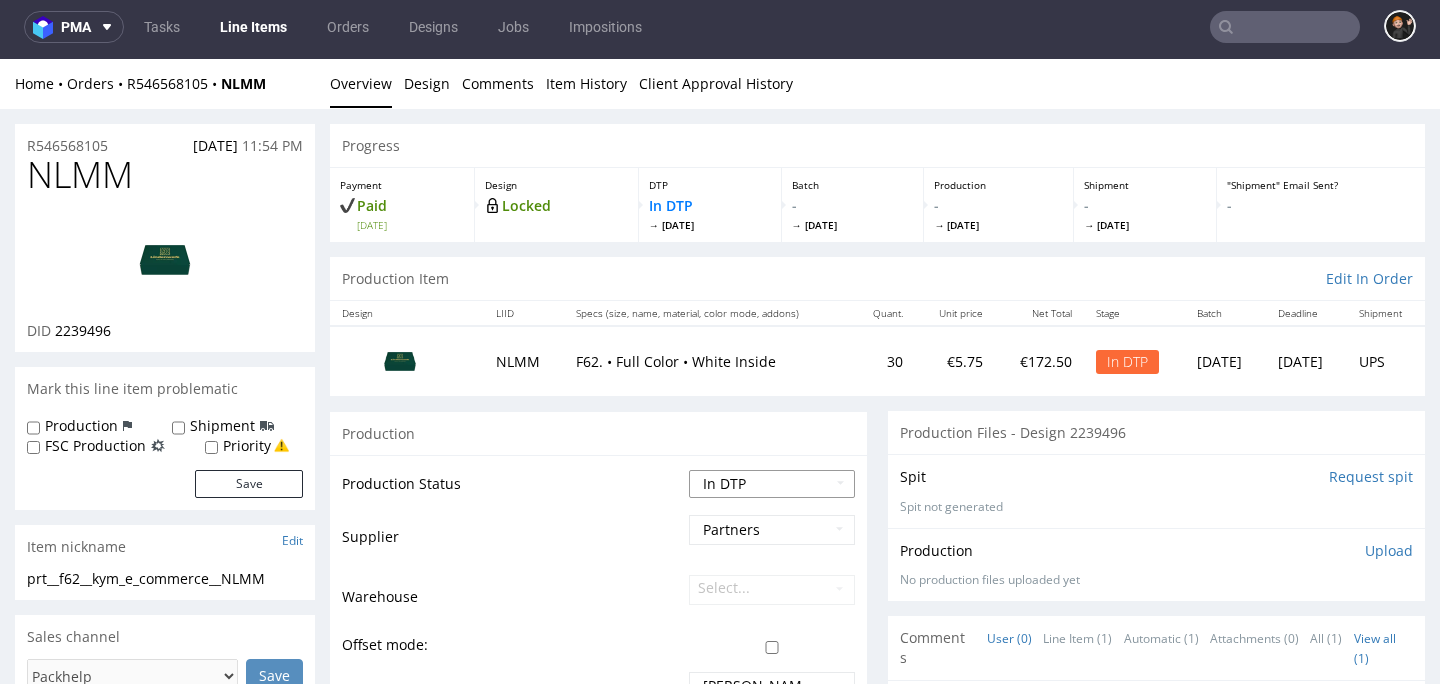 click on "Waiting for Artwork
Waiting for Diecut
Waiting for Mockup Waiting for DTP
Waiting for DTP Double Check
DTP DC Done
In DTP
Issue in DTP
DTP Client Approval Needed
DTP Client Approval Pending
DTP Client Approval Rejected
Back for DTP
DTP Verification Needed
DTP Production Ready In Production
Sent to Fulfillment
Issue in Production
Sent to Warehouse Fulfillment
Production Complete" at bounding box center (772, 484) 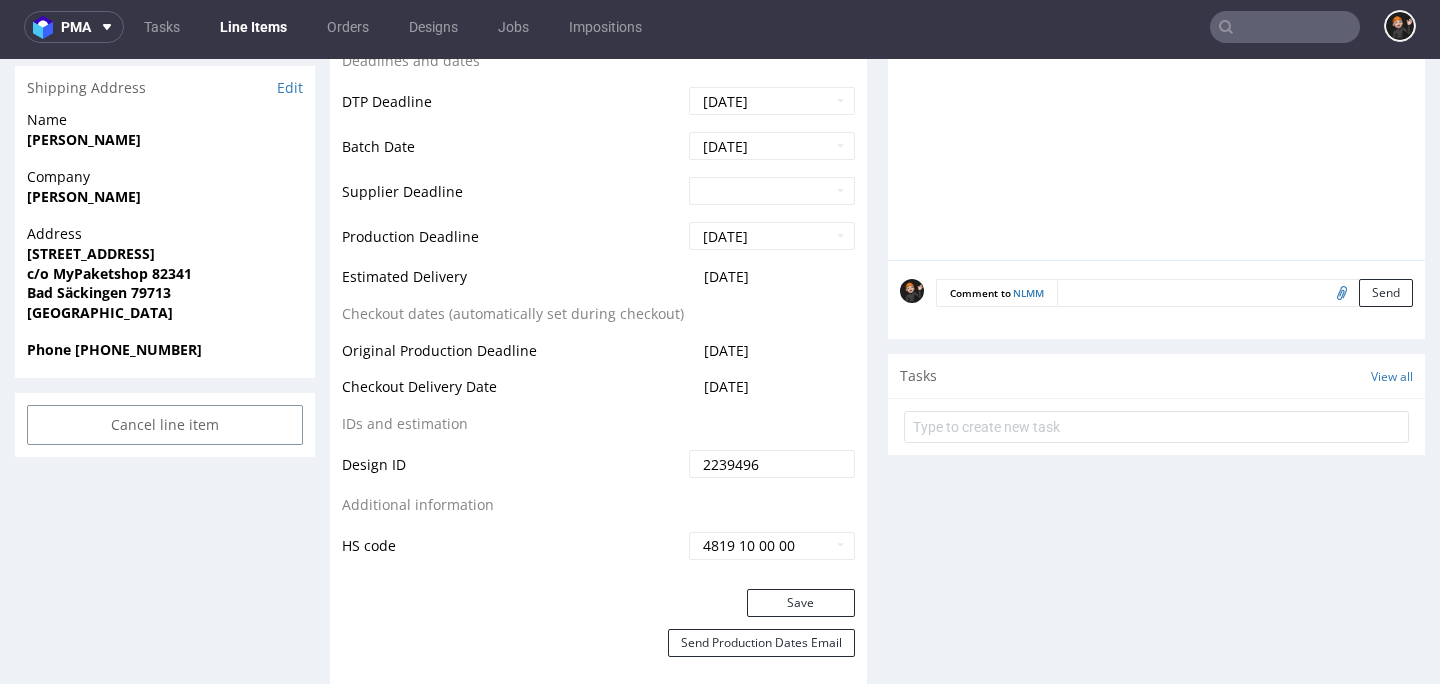 scroll, scrollTop: 837, scrollLeft: 0, axis: vertical 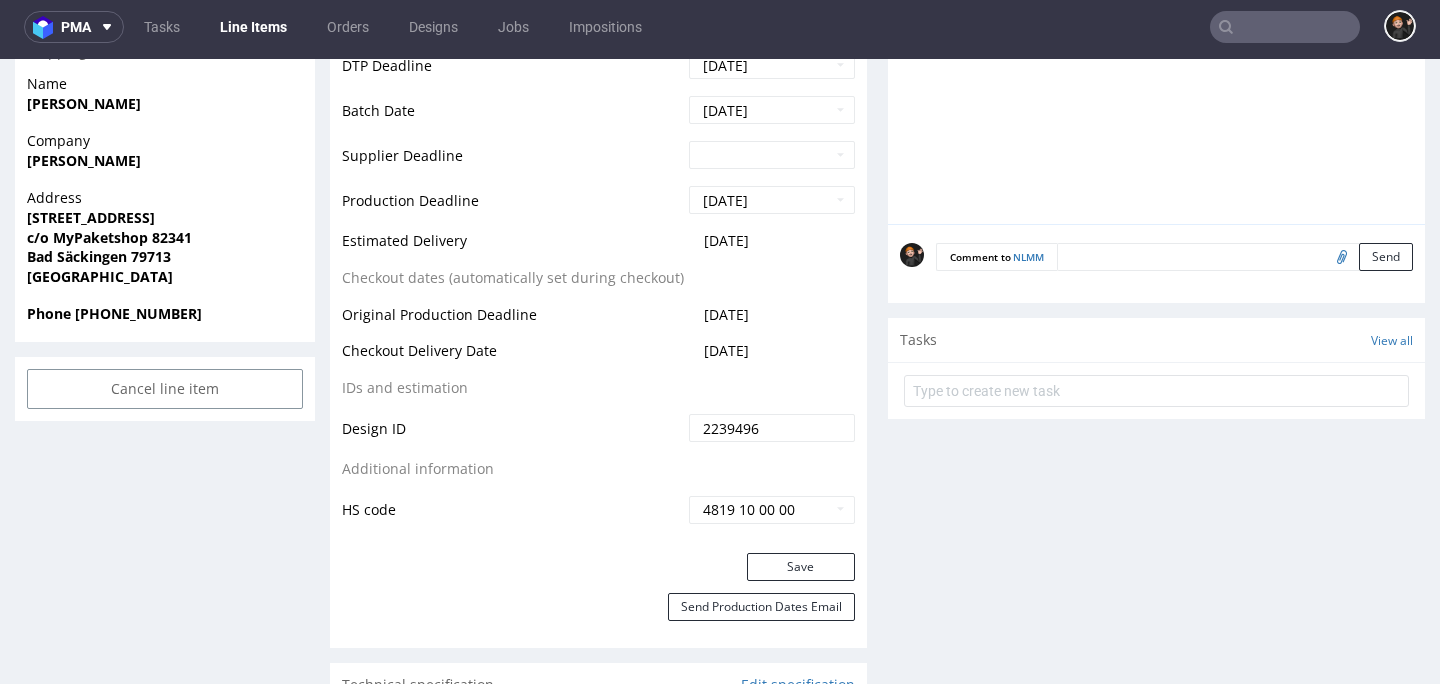 click on "Production Status Waiting for Artwork
Waiting for Diecut
Waiting for Mockup Waiting for DTP
Waiting for DTP Double Check
DTP DC Done
In DTP
Issue in DTP
DTP Client Approval Needed
DTP Client Approval Pending
DTP Client Approval Rejected
Back for DTP
DTP Verification Needed
DTP Production Ready In Production
Sent to Fulfillment
Issue in Production
Sent to Warehouse Fulfillment
Production Complete Supplier Partners Warehouse Select... Offset mode: Production Manager [PERSON_NAME] DTP Assignee [PERSON_NAME] Logistics Manager Select... Deadlines and dates DTP Deadline [DATE] Batch Date [DATE] Supplier Deadline Production Deadline [DATE] Estimated Delivery [DATE] Checkout dates (automatically set during checkout) Original Production Deadline [DATE] Checkout Delivery Date [DATE] IDs and estimation Design ID 2239496 Additional information HS code 4819 10 00 00" at bounding box center (598, 85) 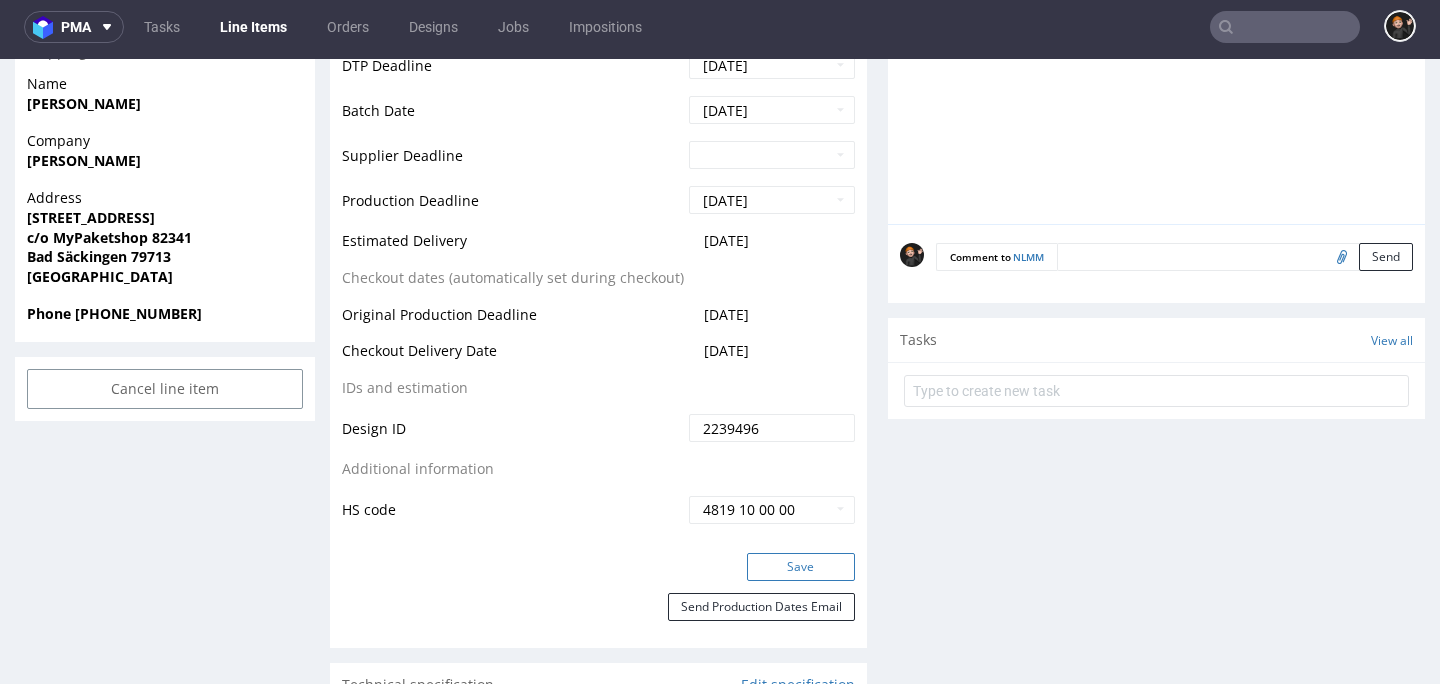 click on "Save" at bounding box center (801, 567) 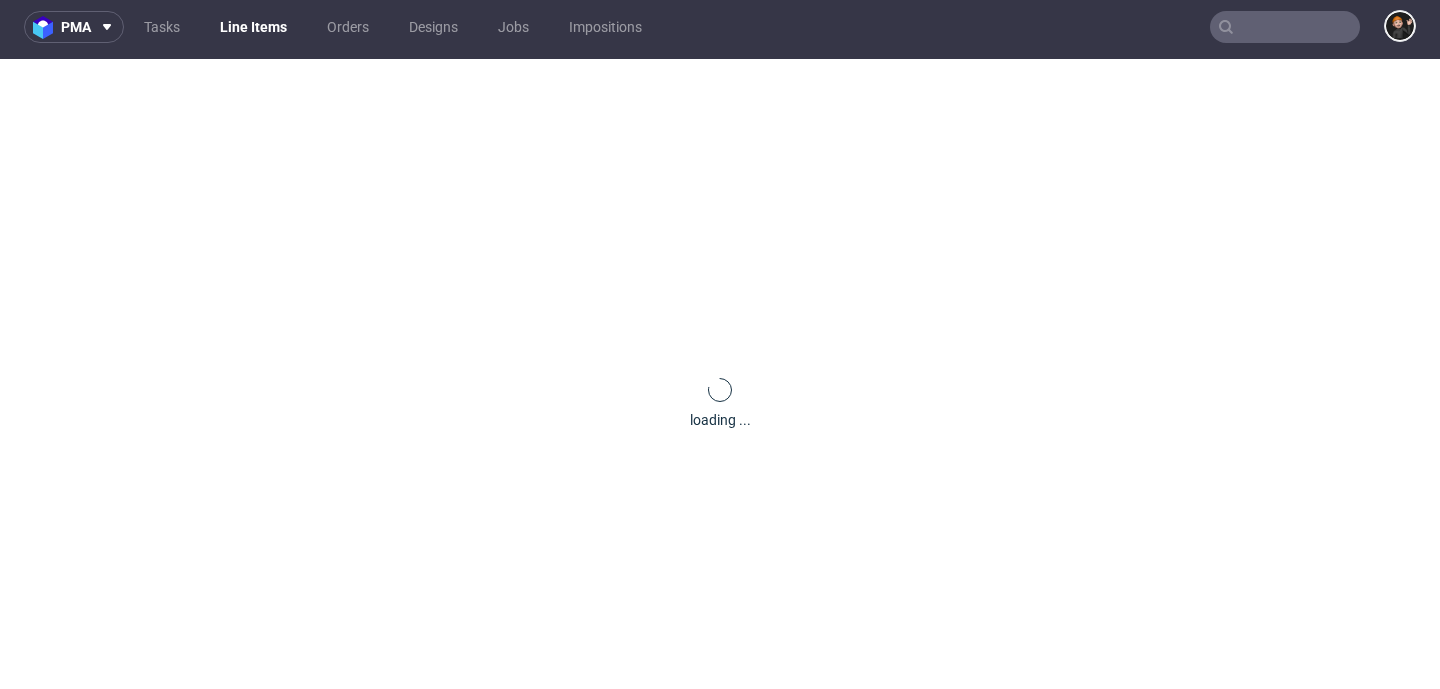 scroll, scrollTop: 23, scrollLeft: 0, axis: vertical 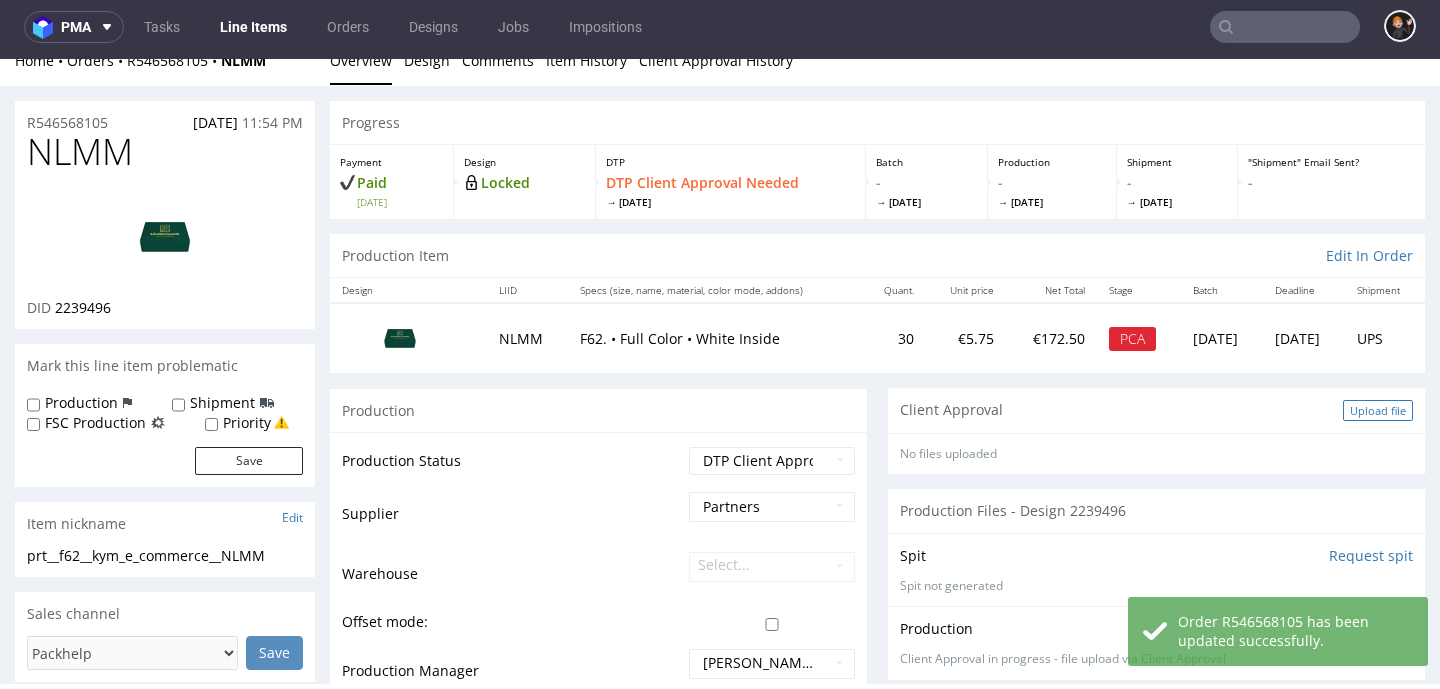 click on "Upload file" at bounding box center [1378, 410] 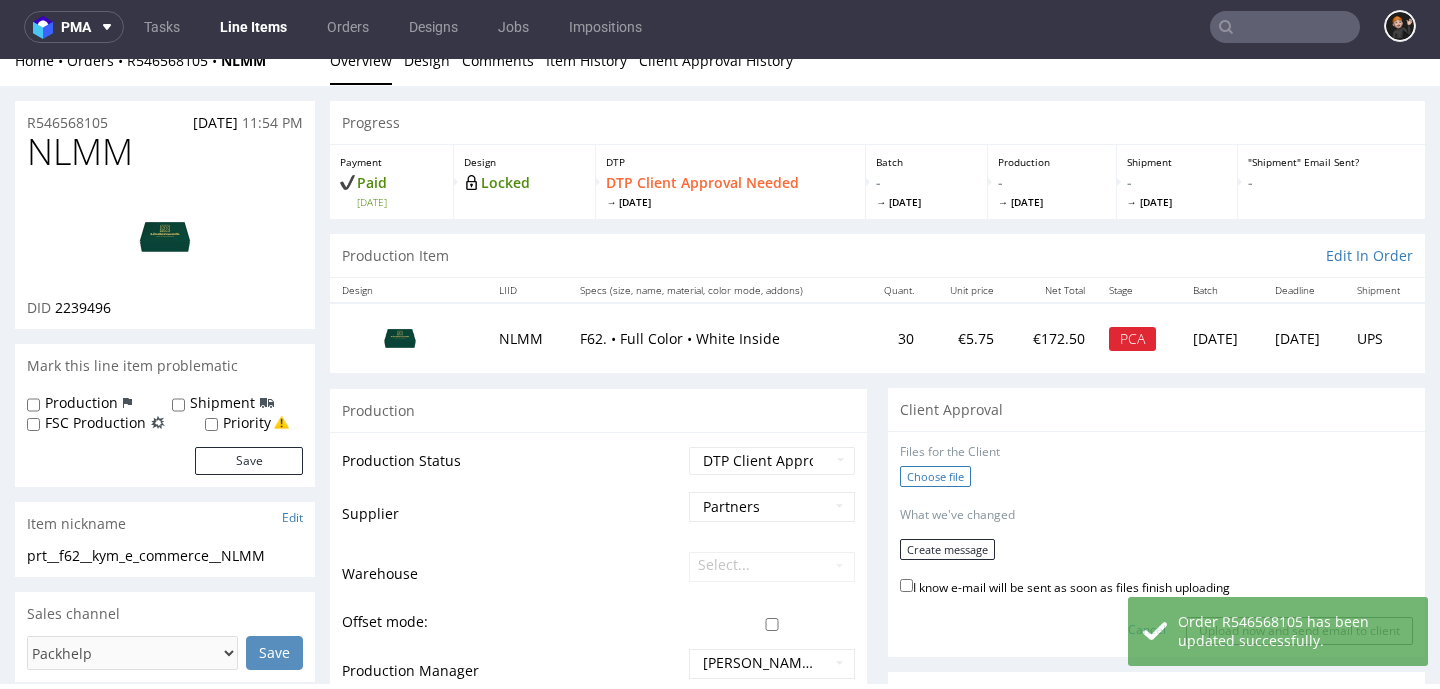 click on "Choose file" at bounding box center [935, 476] 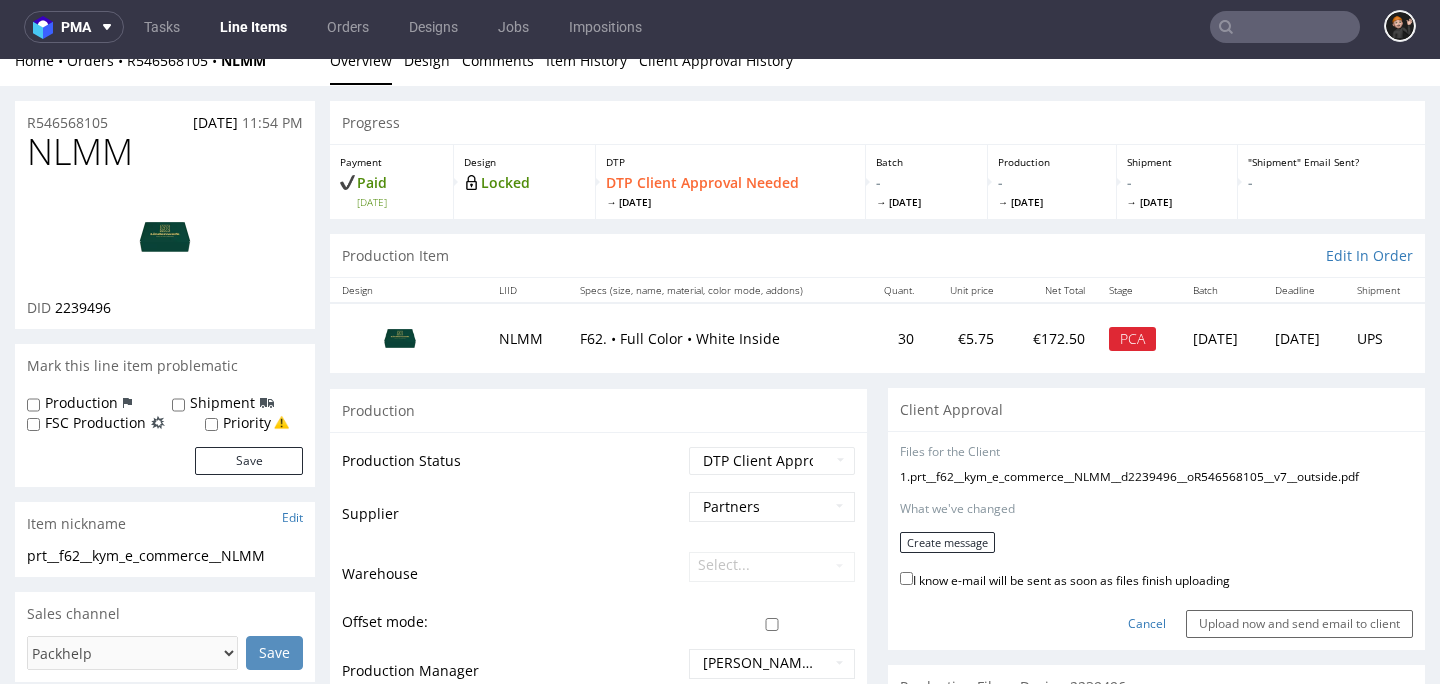 click on "I know e-mail will be sent as soon as files finish uploading" at bounding box center [1065, 579] 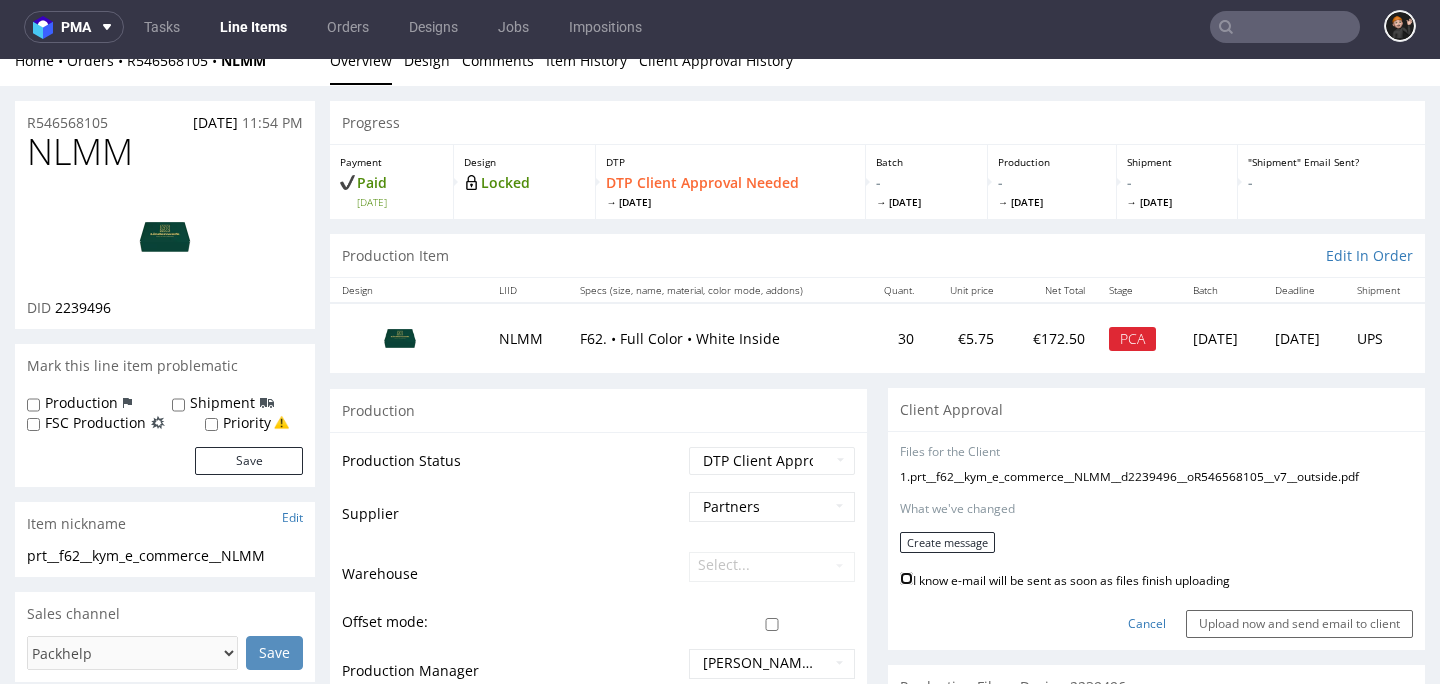 click on "I know e-mail will be sent as soon as files finish uploading" at bounding box center [906, 578] 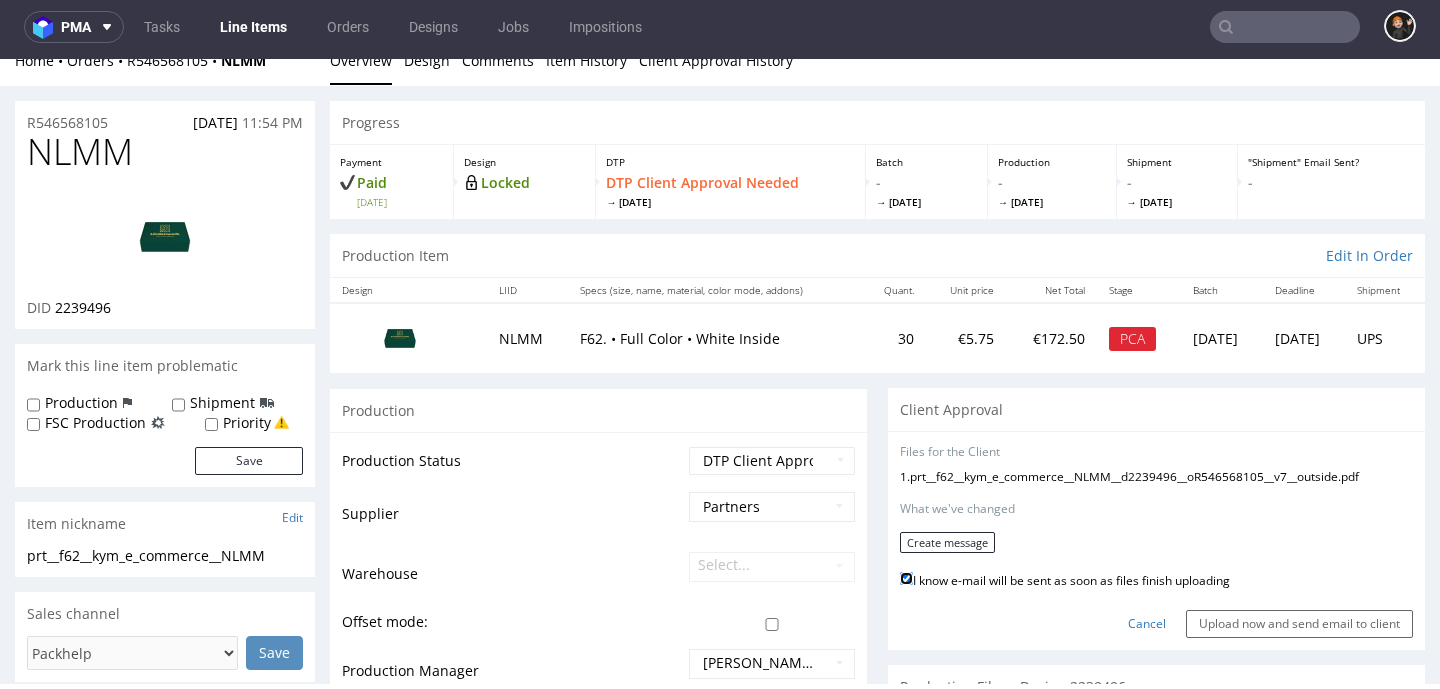 checkbox on "true" 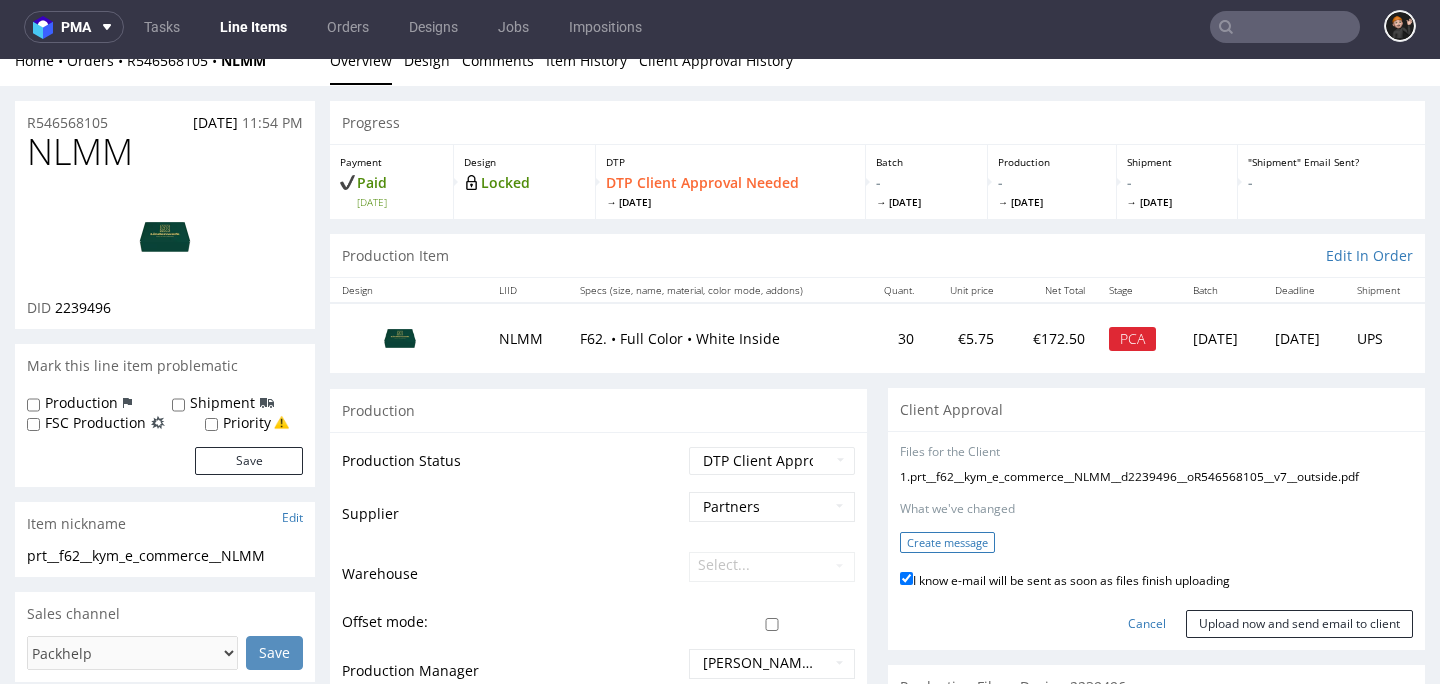 click on "Create message" at bounding box center [947, 542] 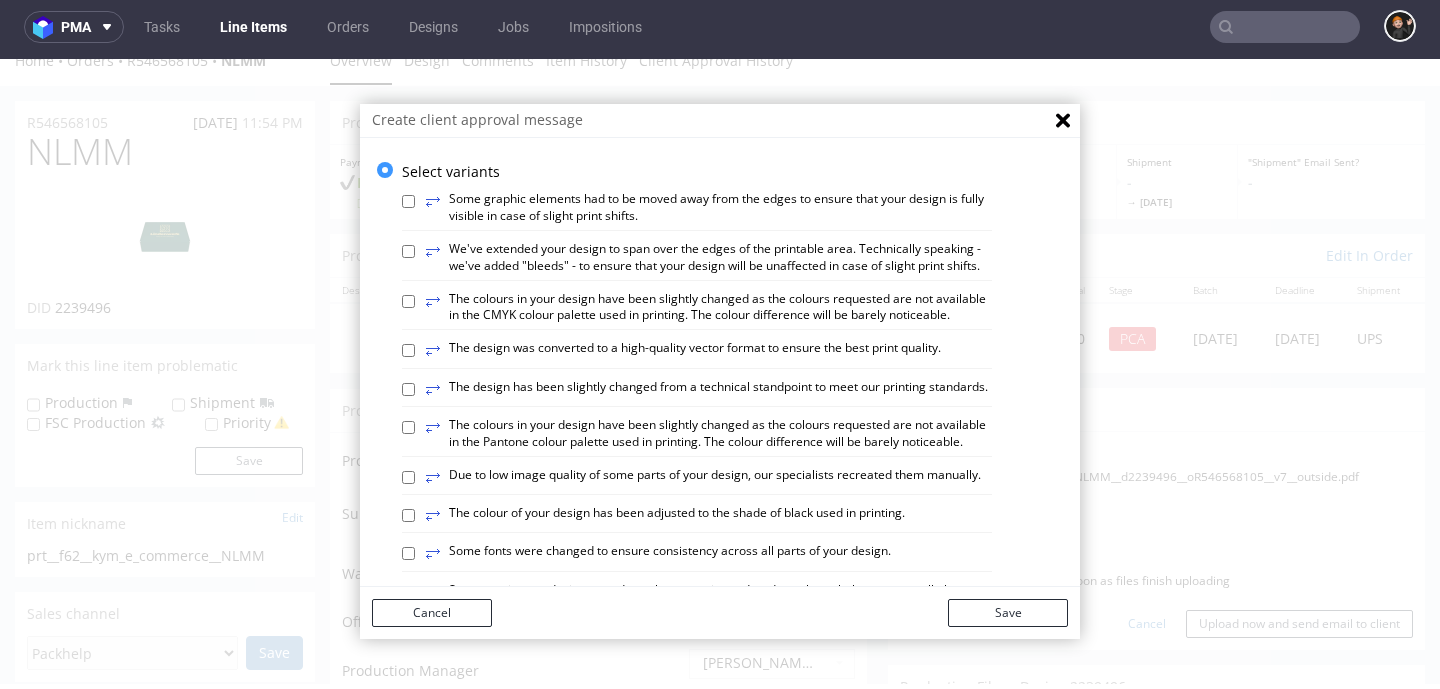 click on "⥂   The design has been slightly changed from a technical standpoint to meet our printing standards." at bounding box center (706, 390) 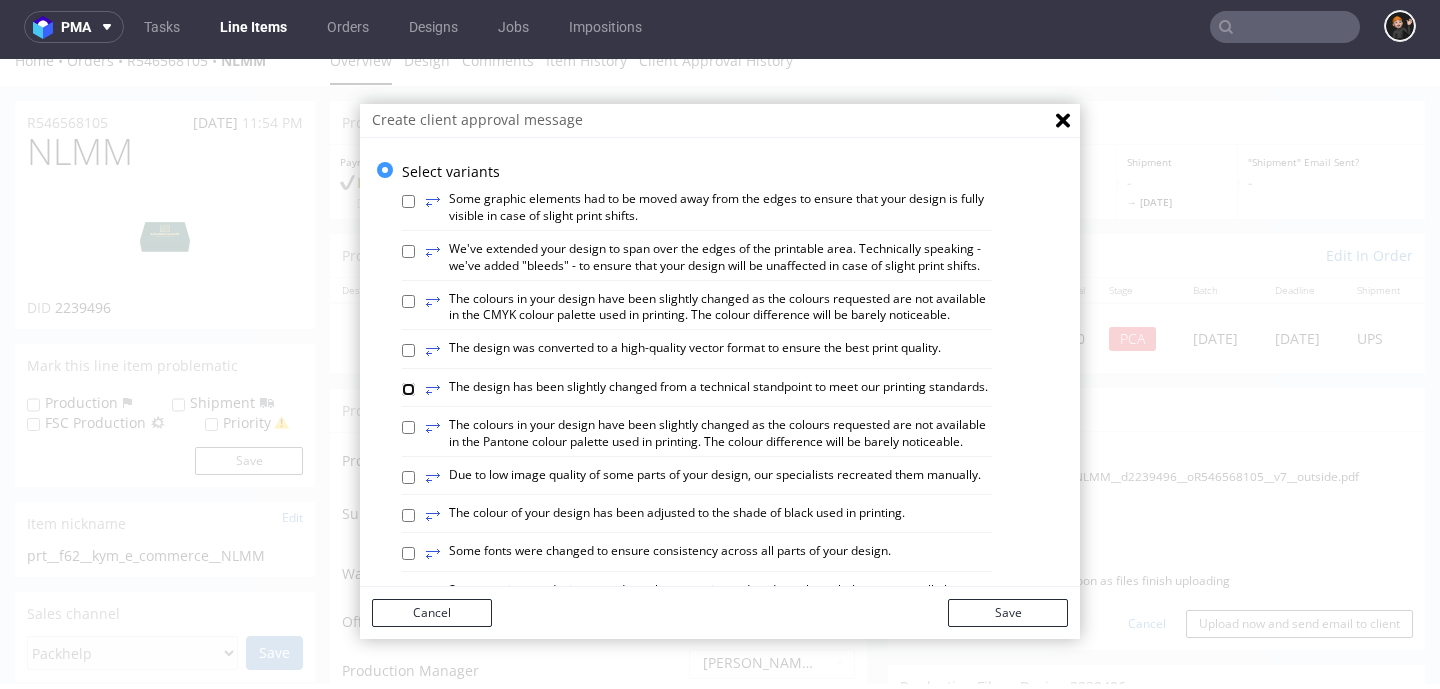 click on "⥂   The design has been slightly changed from a technical standpoint to meet our printing standards." at bounding box center (408, 389) 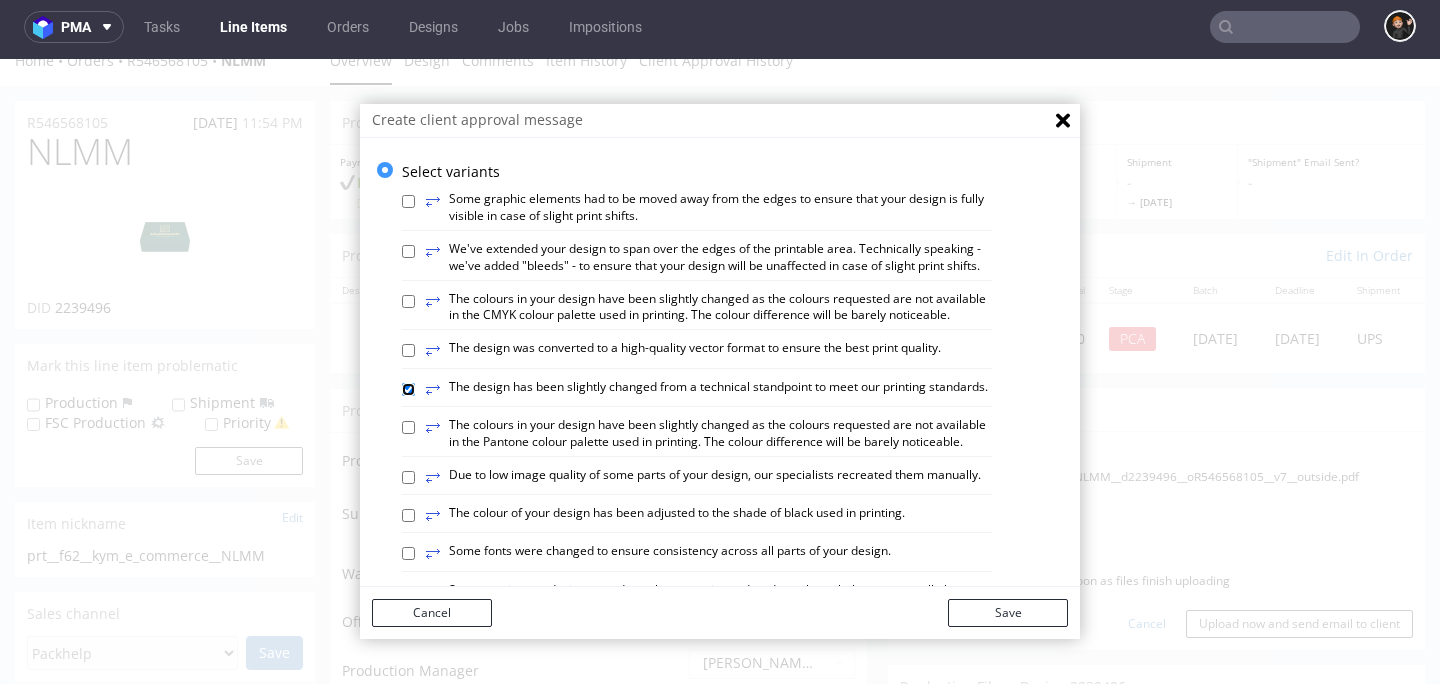 checkbox on "true" 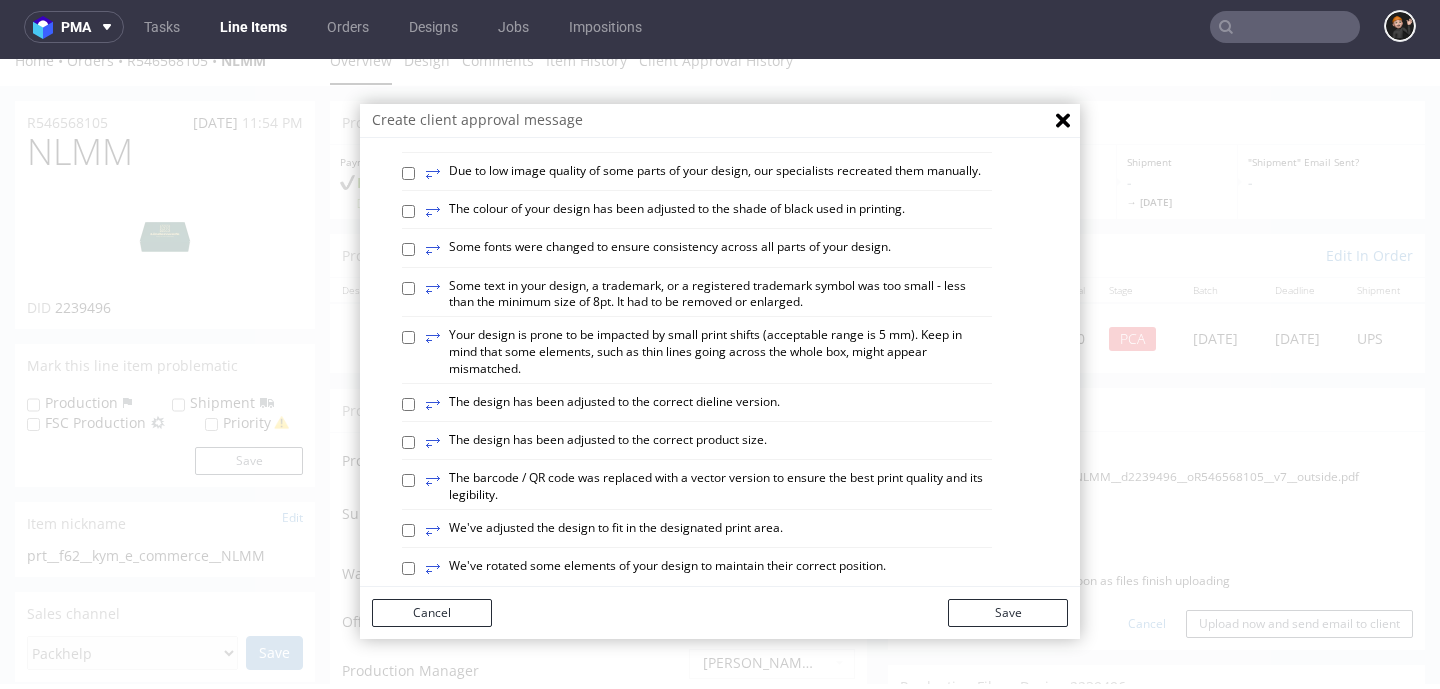 scroll, scrollTop: 446, scrollLeft: 0, axis: vertical 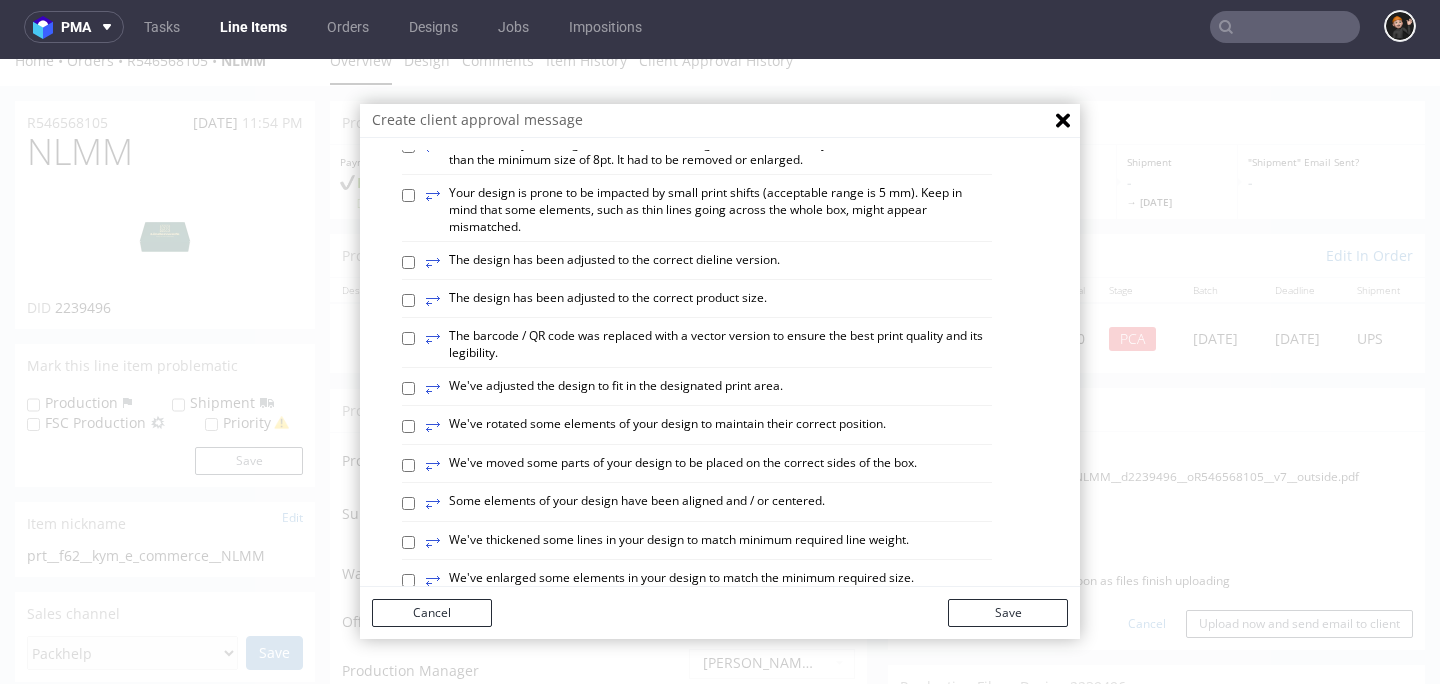 click on "⥂   Some elements of your design have been aligned and / or centered." at bounding box center (625, 504) 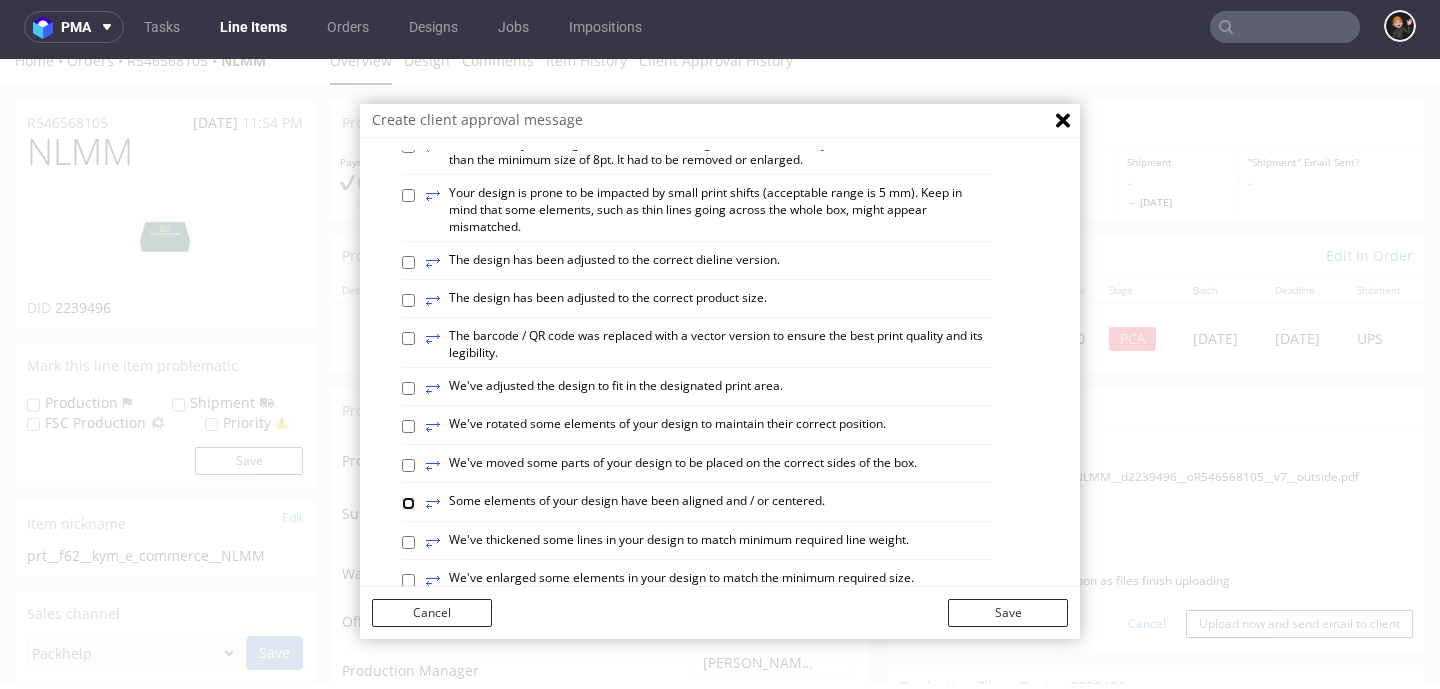 click on "⥂   Some elements of your design have been aligned and / or centered." at bounding box center [408, 503] 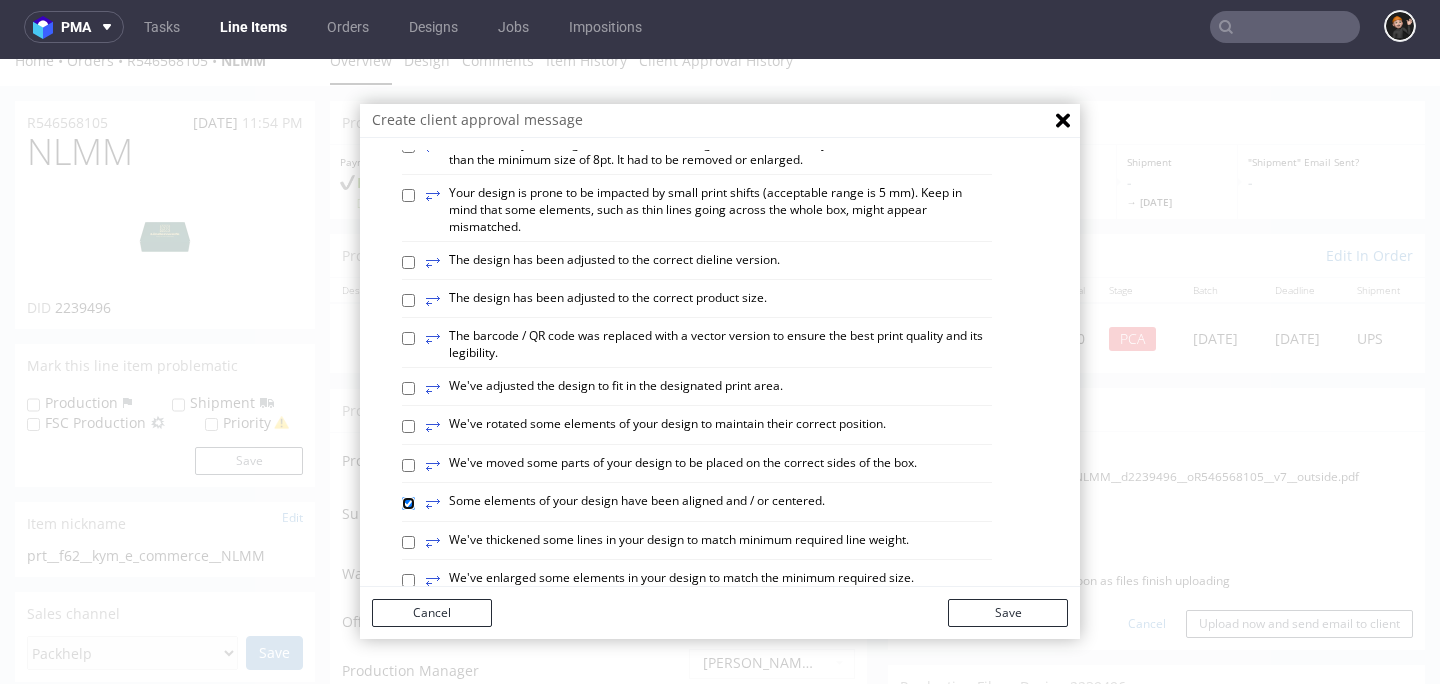 checkbox on "true" 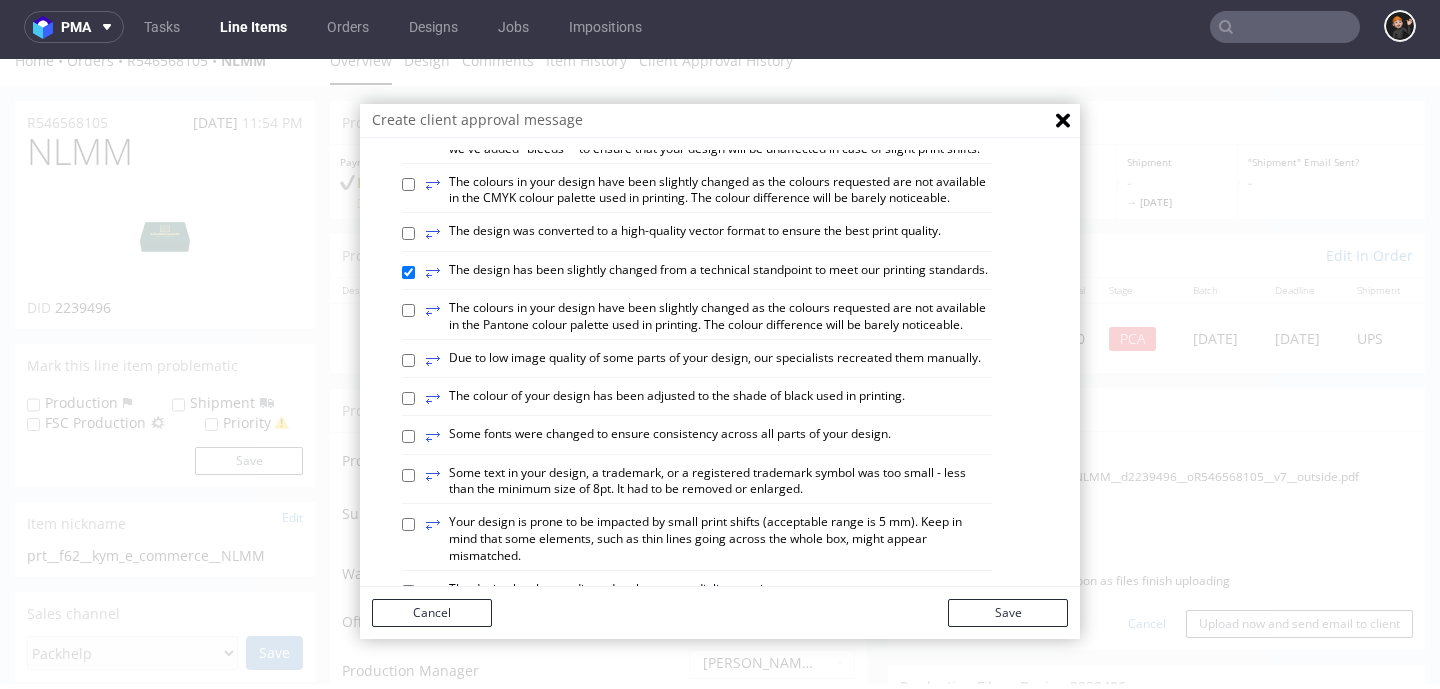 scroll, scrollTop: 100, scrollLeft: 0, axis: vertical 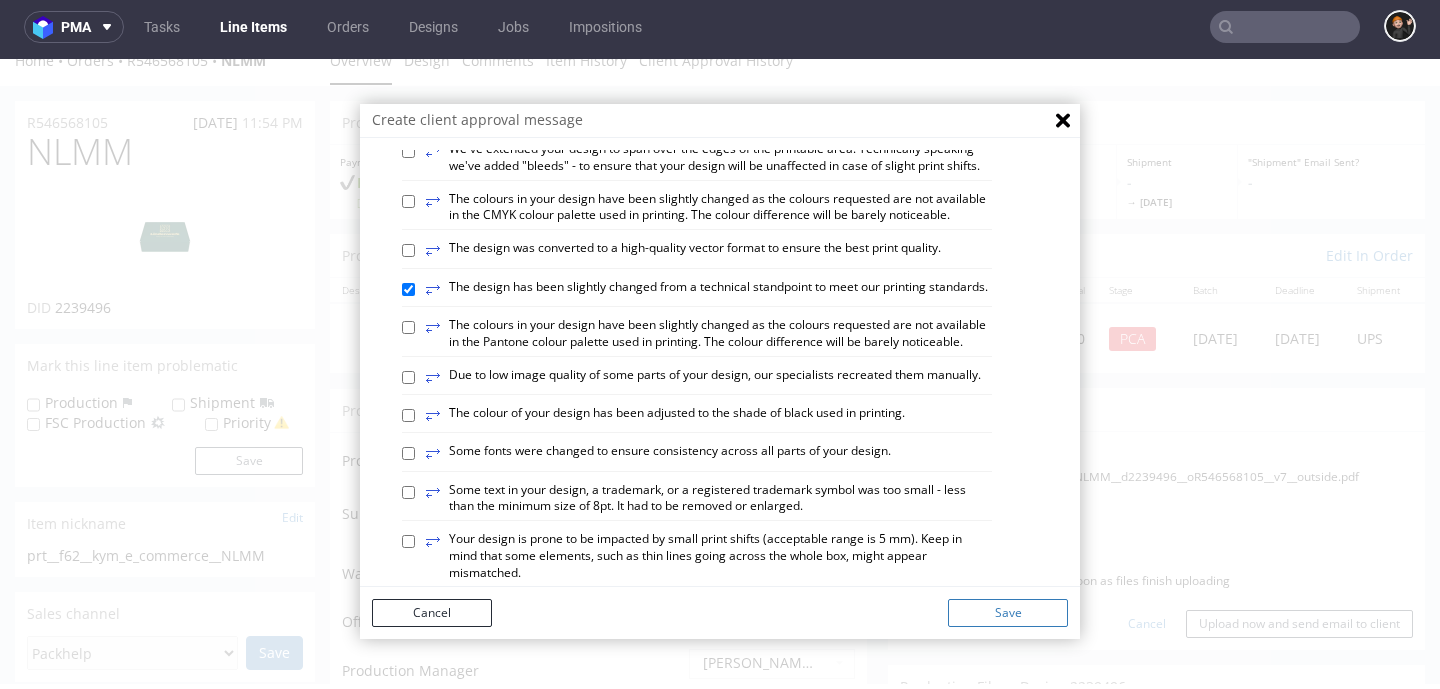 click on "Save" at bounding box center [1008, 613] 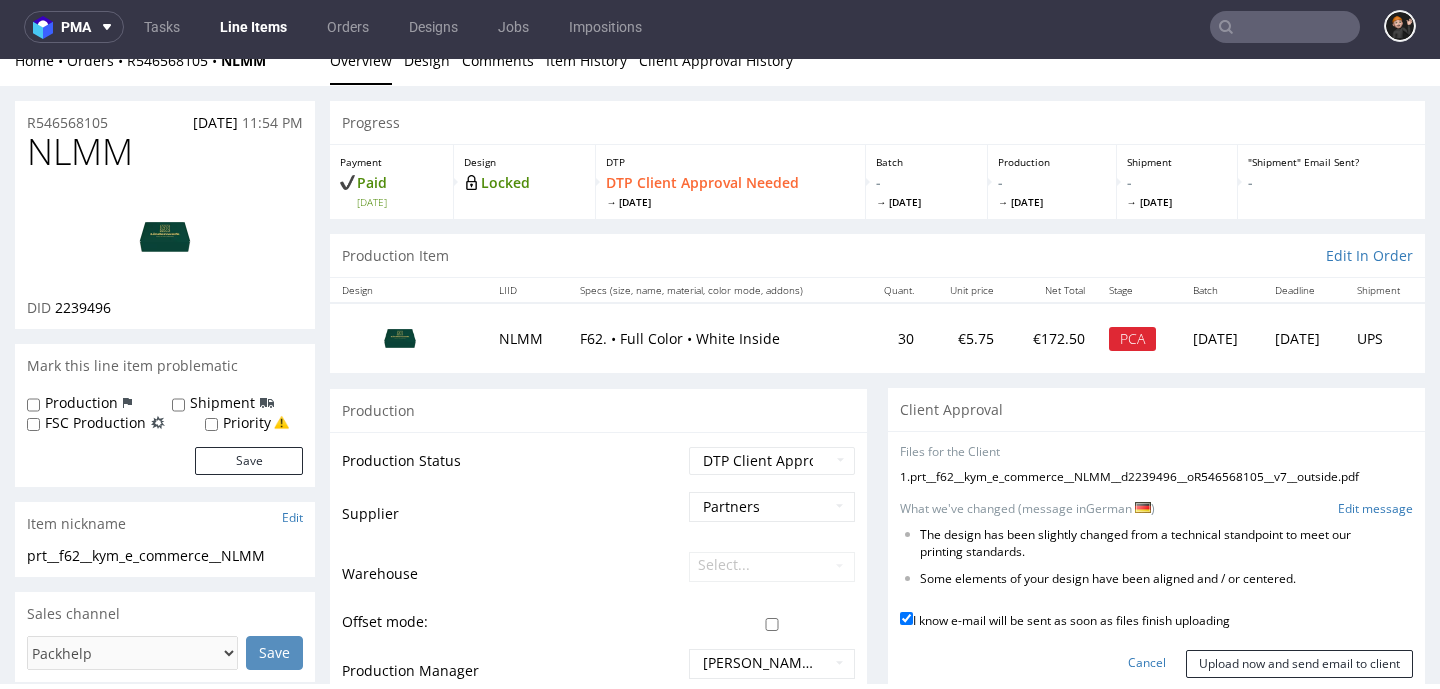 scroll, scrollTop: 177, scrollLeft: 0, axis: vertical 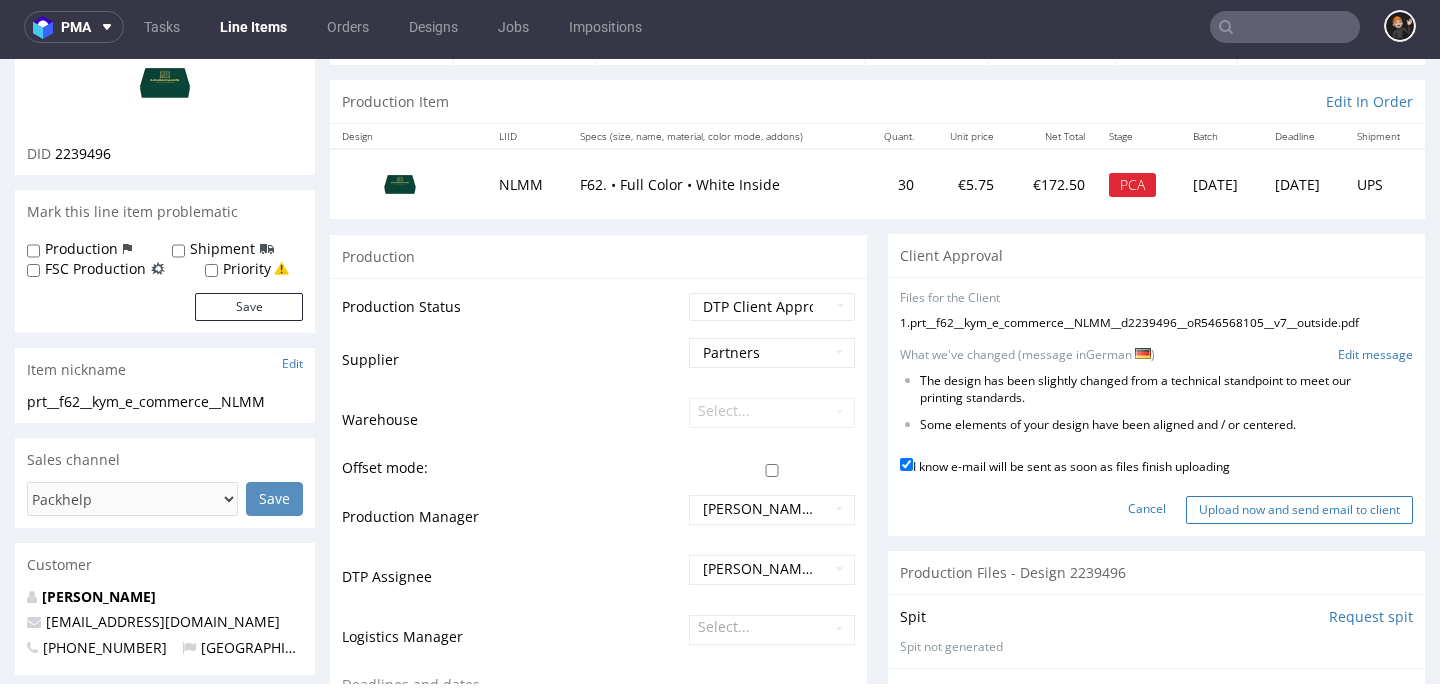click on "Upload now and send email to client" at bounding box center (1299, 510) 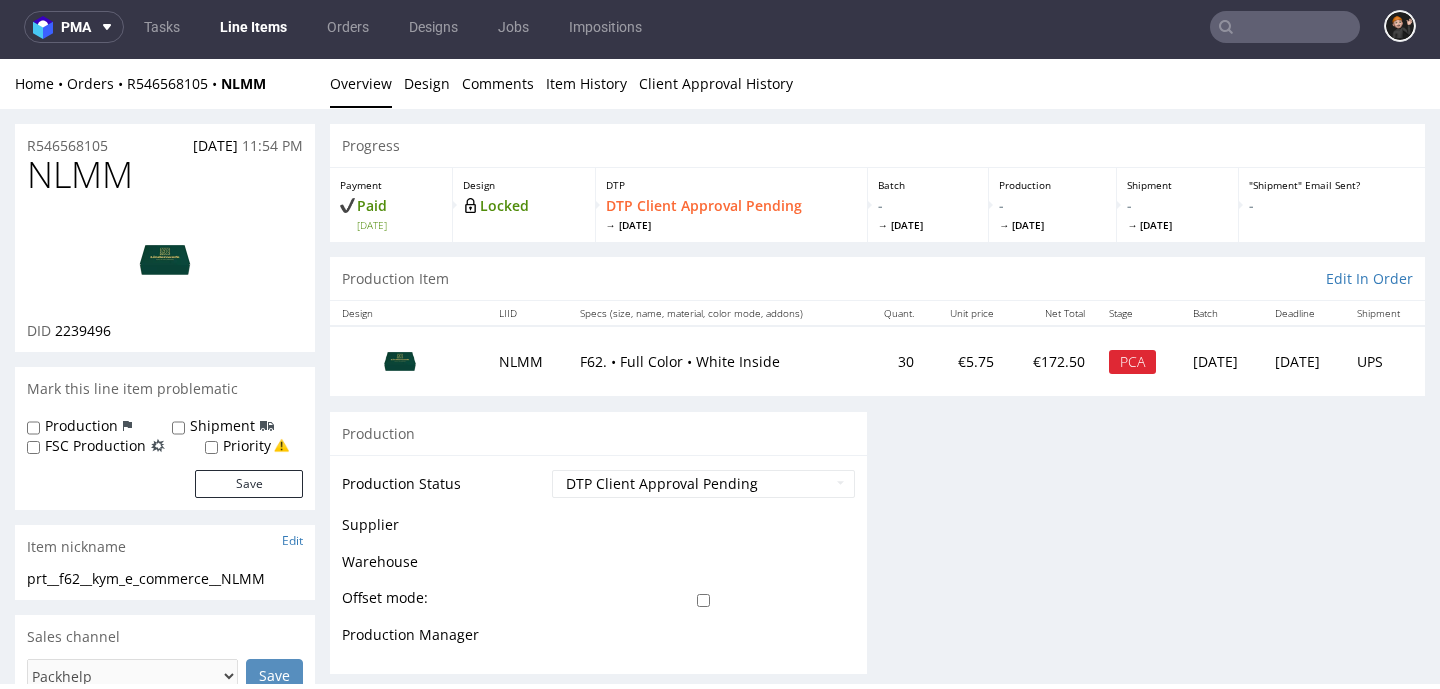 scroll, scrollTop: 0, scrollLeft: 0, axis: both 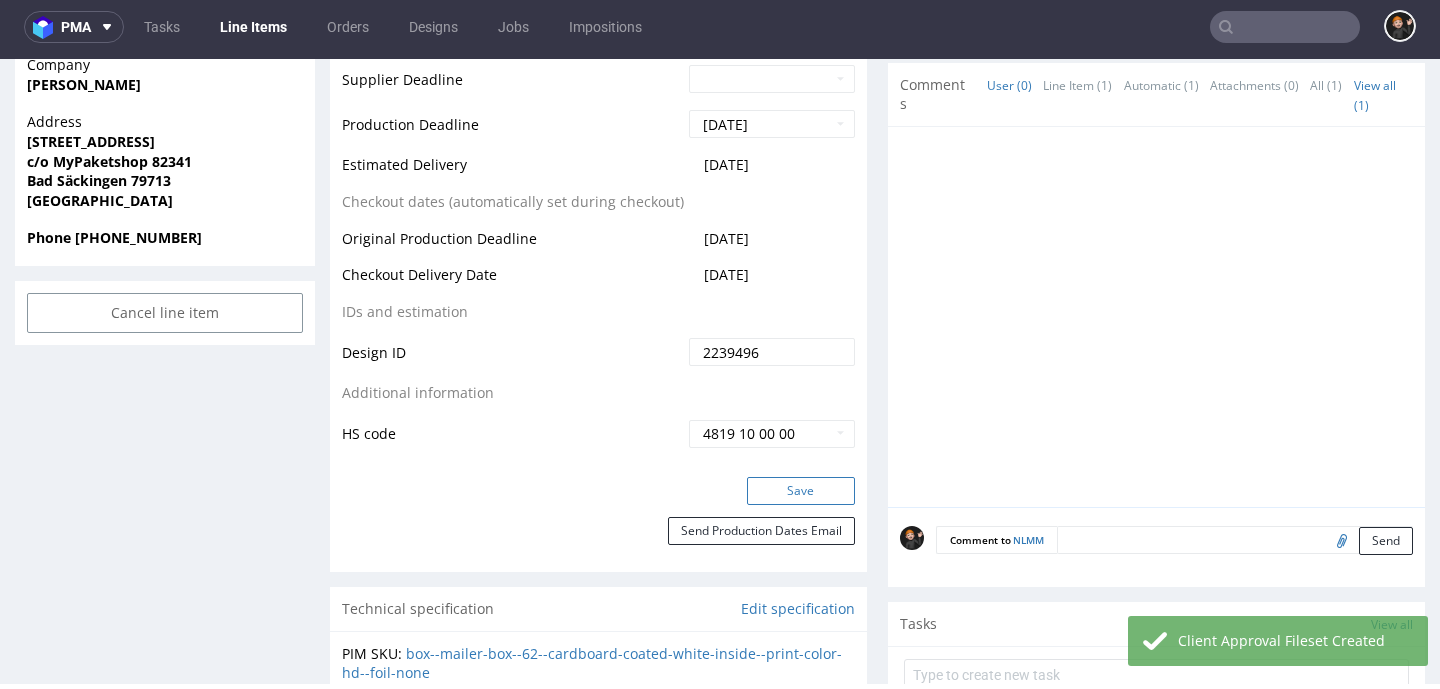 drag, startPoint x: 798, startPoint y: 493, endPoint x: 813, endPoint y: 495, distance: 15.132746 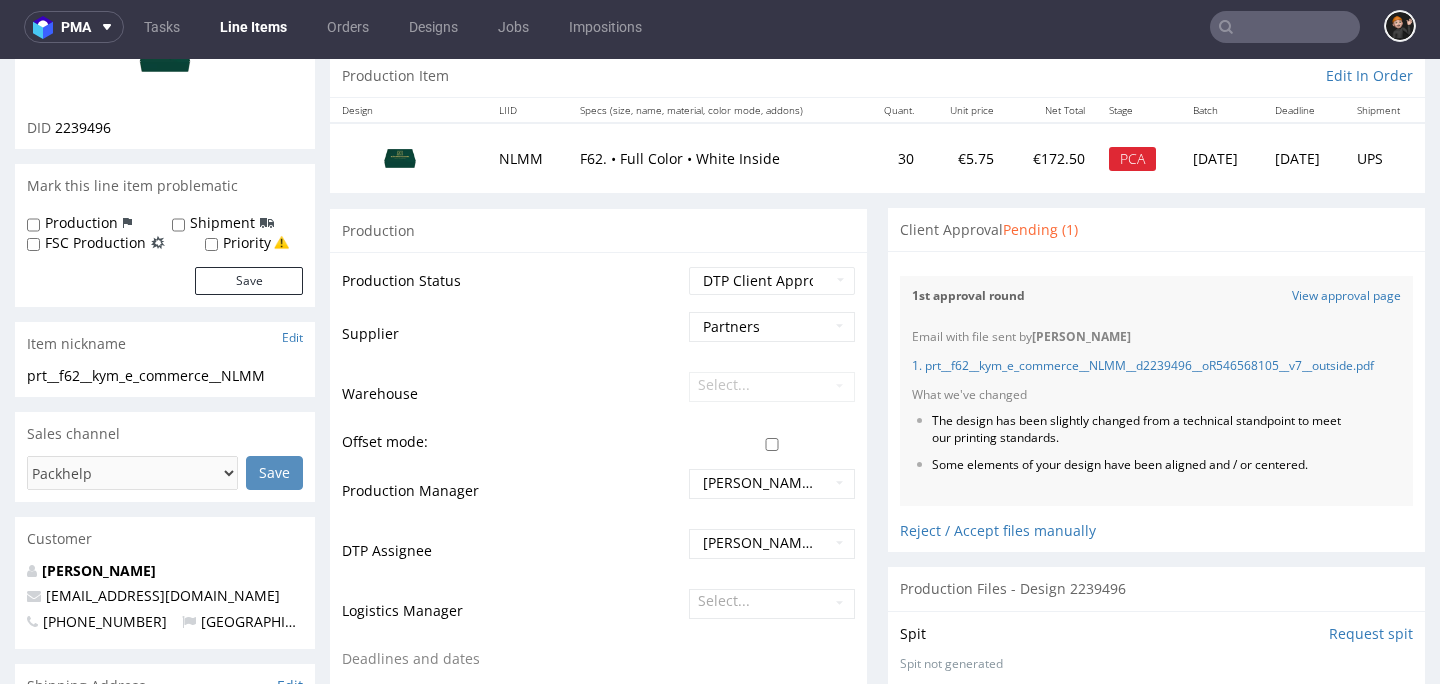 scroll, scrollTop: 0, scrollLeft: 0, axis: both 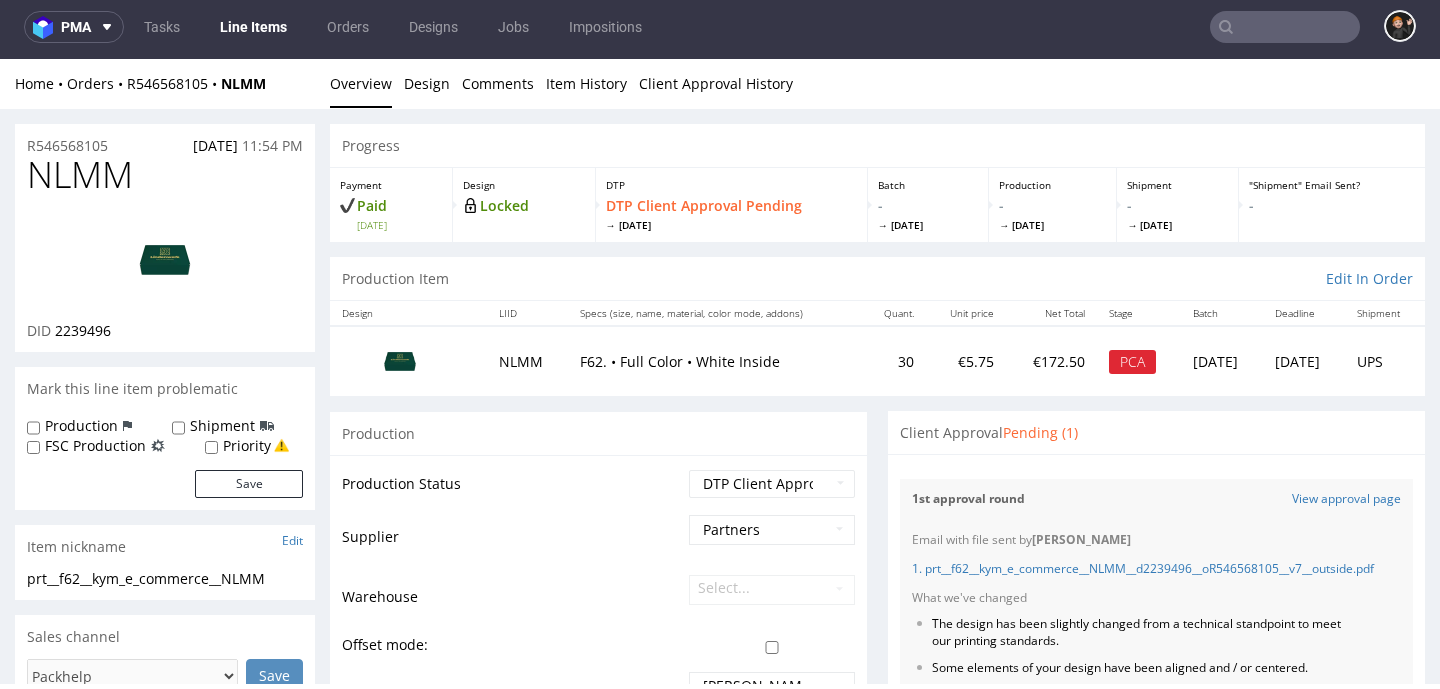 click on "Line Items" at bounding box center [253, 27] 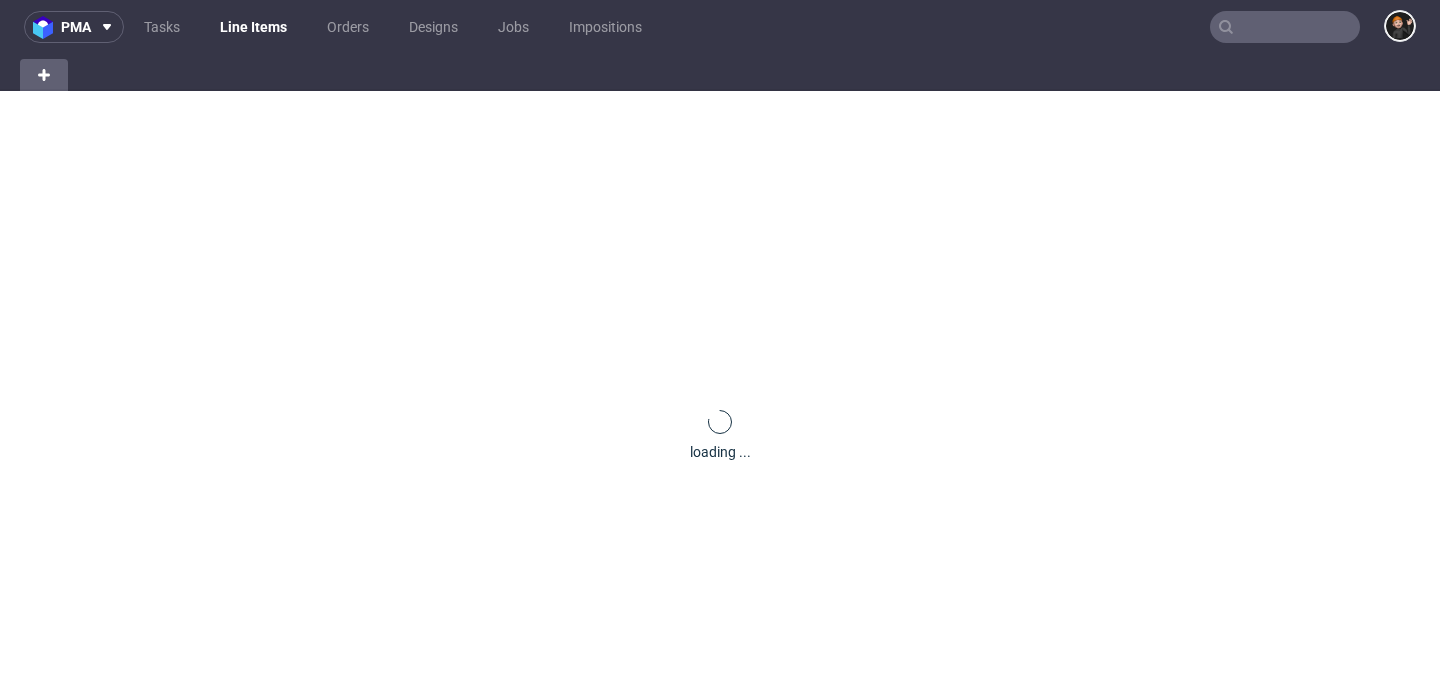 scroll, scrollTop: 0, scrollLeft: 0, axis: both 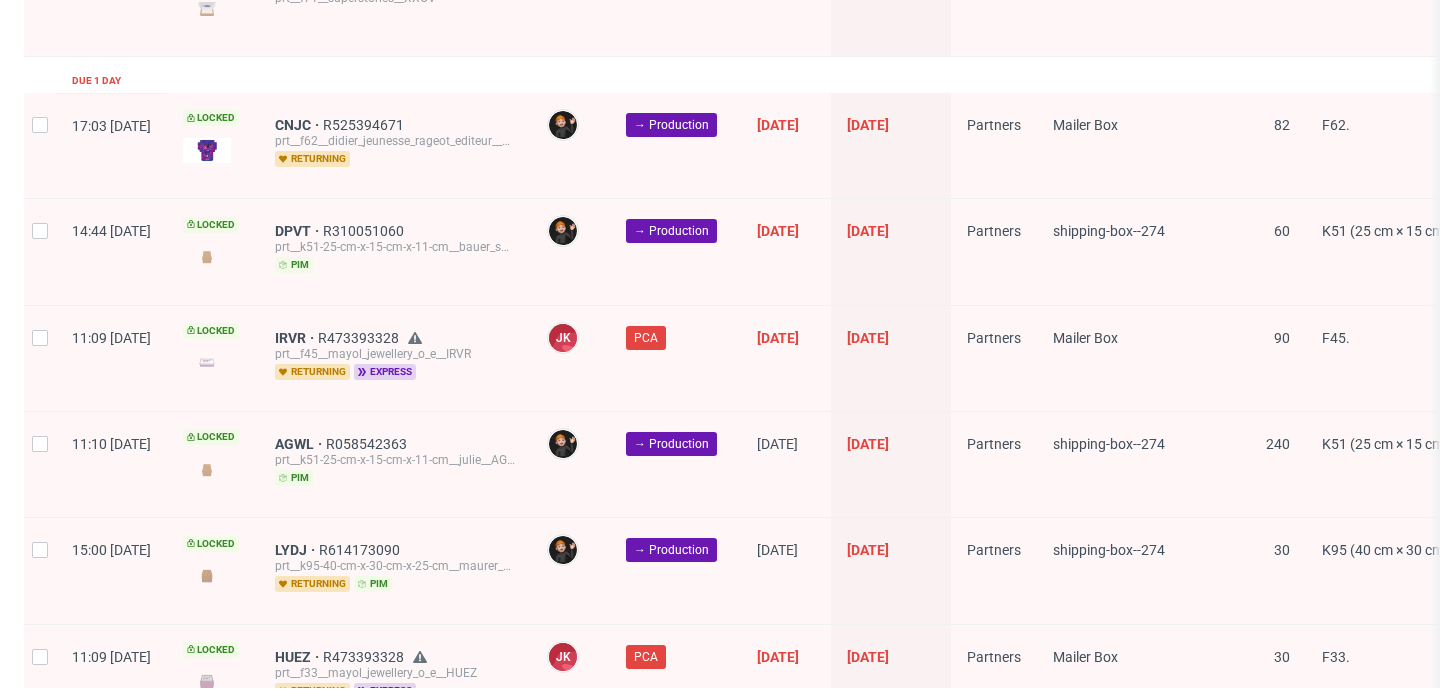 click on "2" at bounding box center [1301, 759] 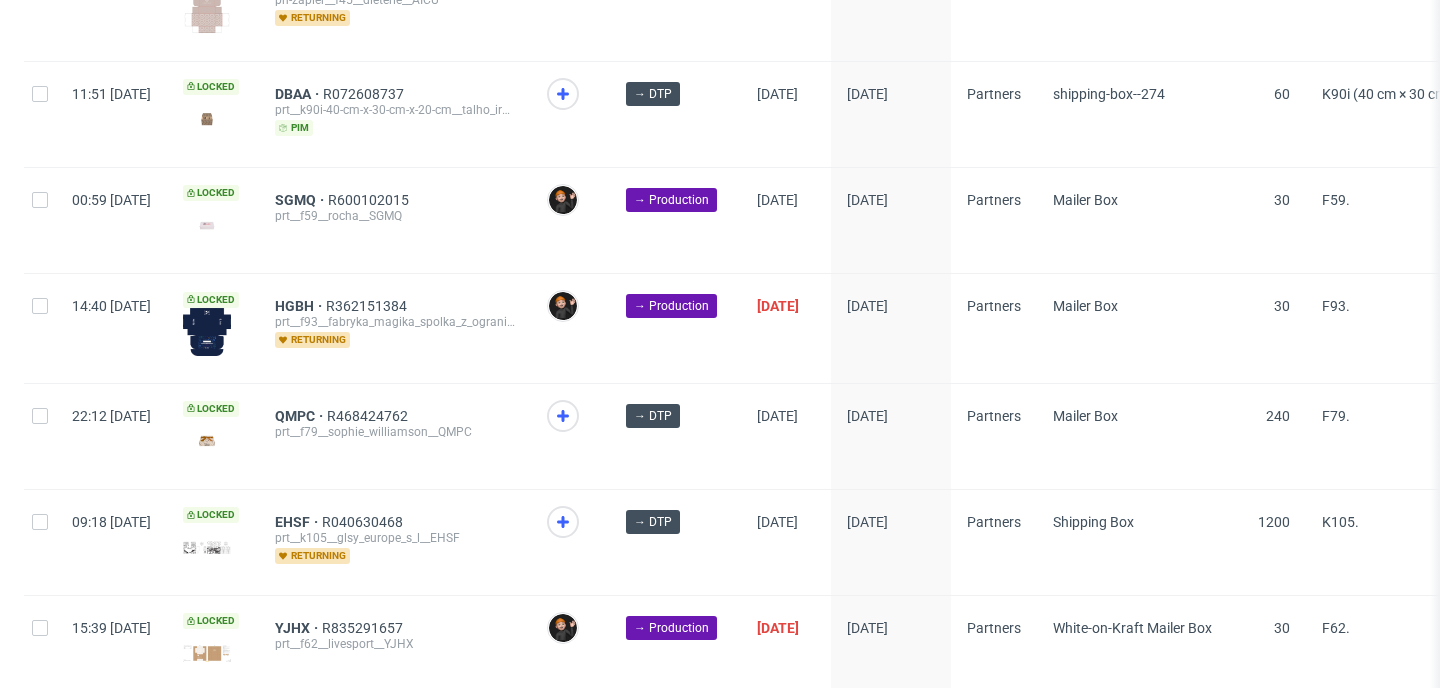 scroll, scrollTop: 676, scrollLeft: 0, axis: vertical 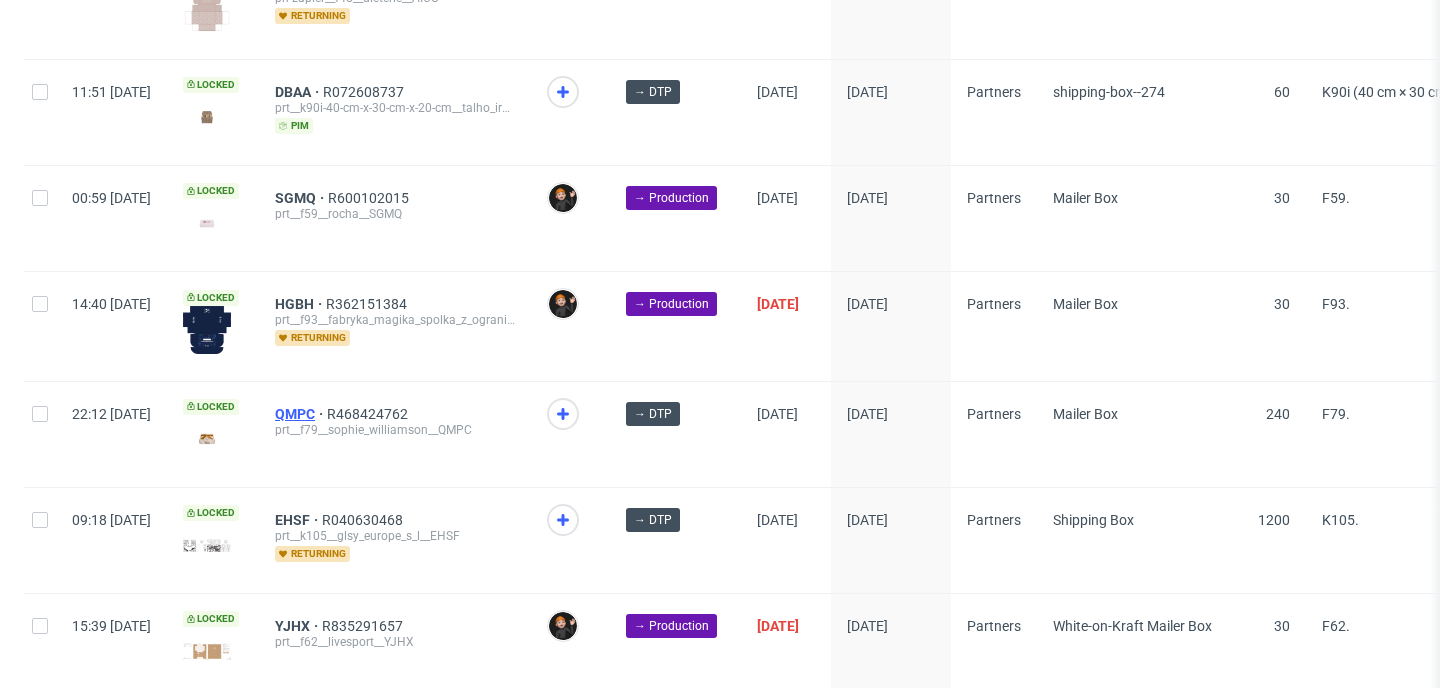 click on "QMPC" at bounding box center (301, 414) 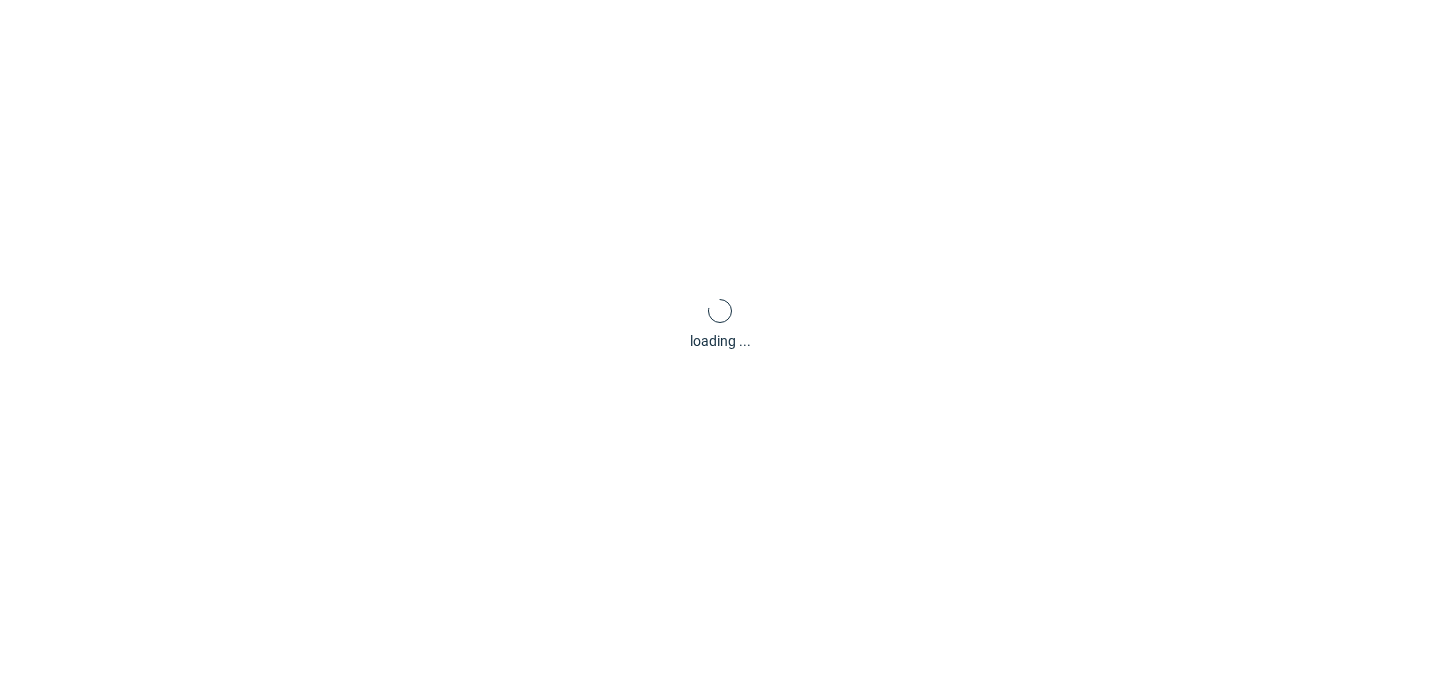 scroll, scrollTop: 0, scrollLeft: 0, axis: both 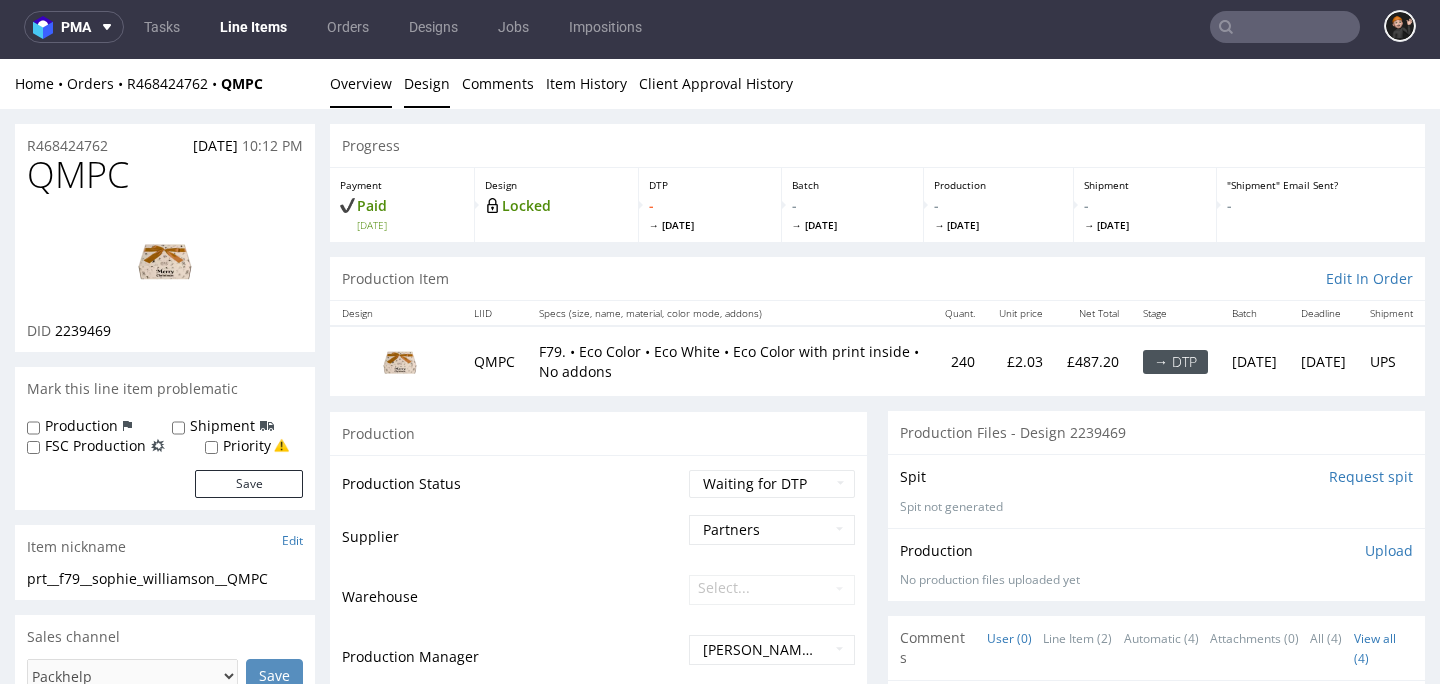 click on "Design" at bounding box center (427, 83) 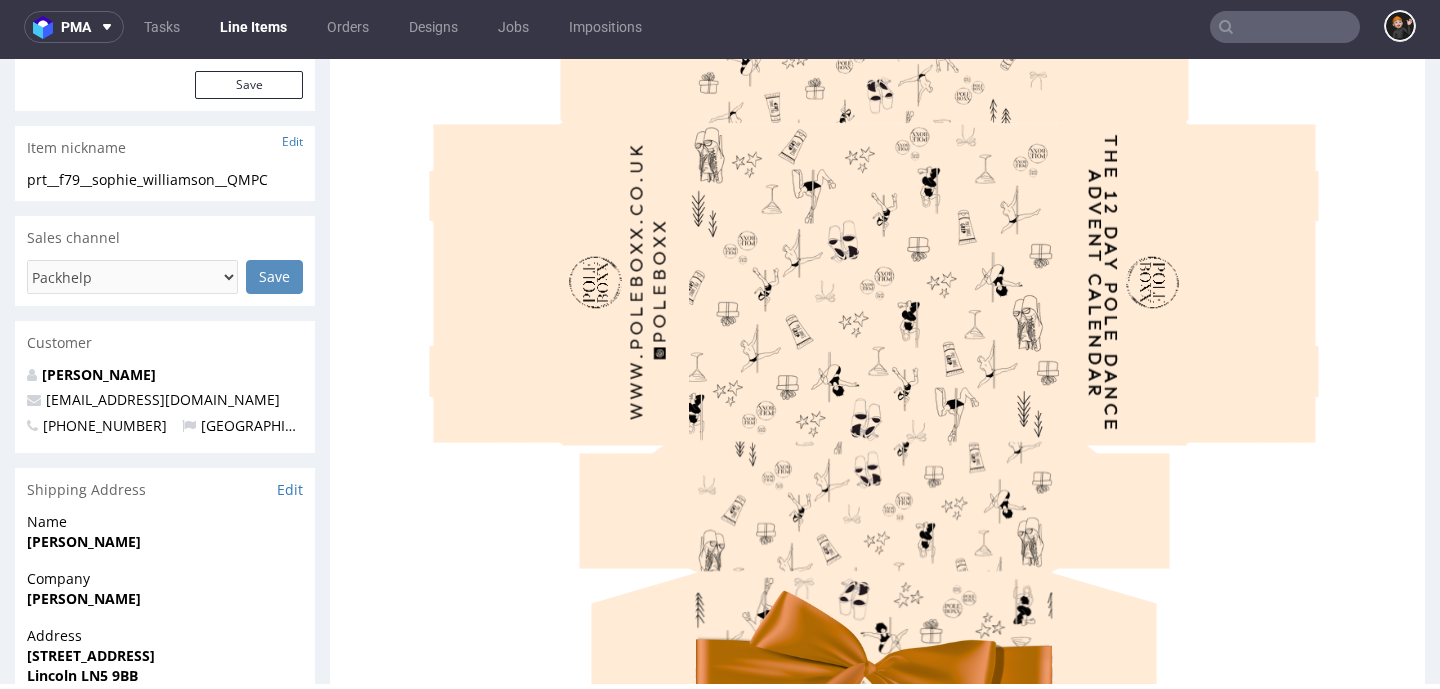 scroll, scrollTop: 0, scrollLeft: 0, axis: both 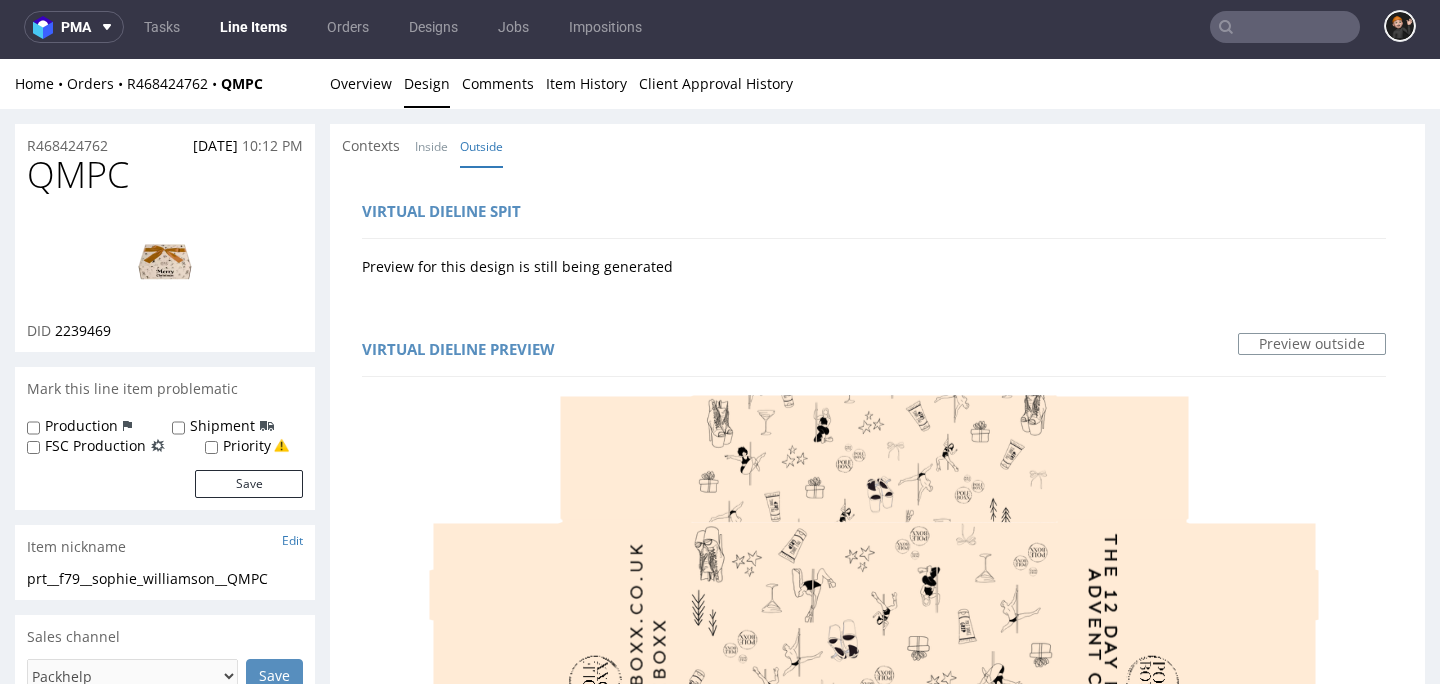 click on "Overview" at bounding box center [367, 84] 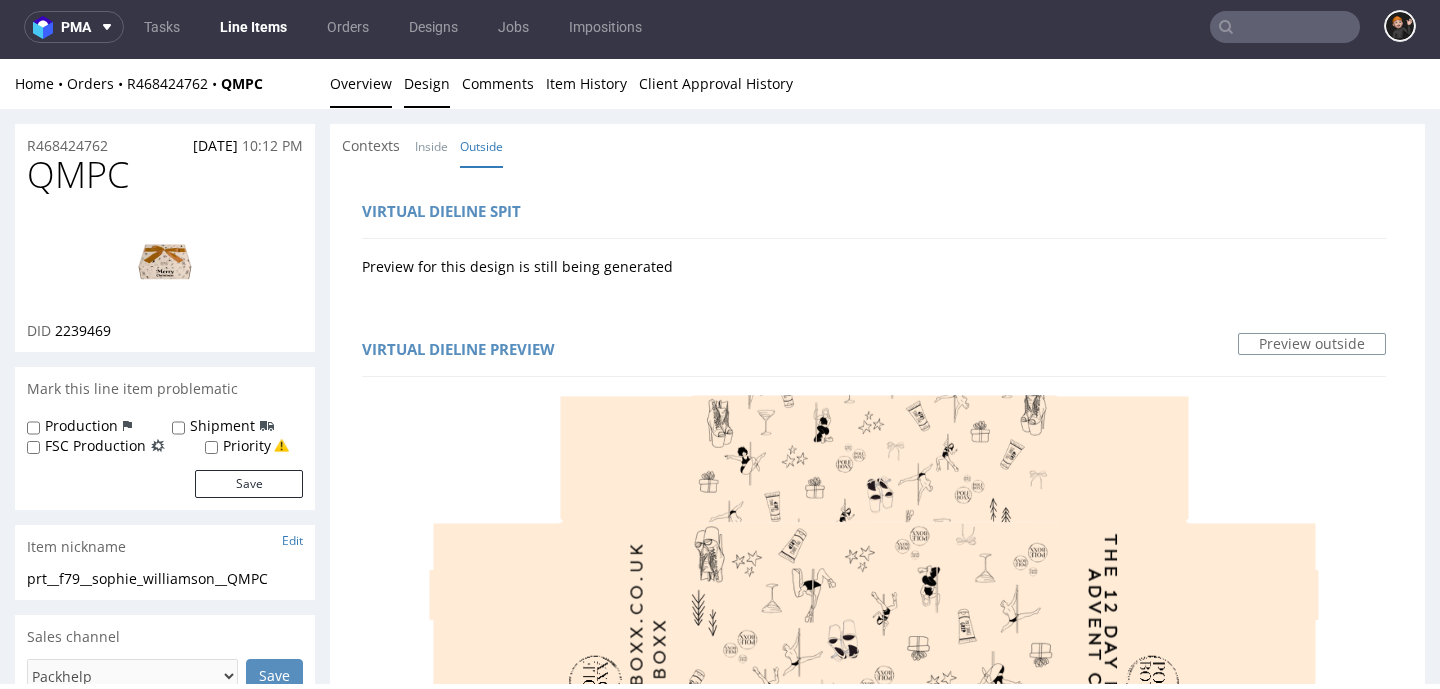 click on "Overview" at bounding box center (361, 83) 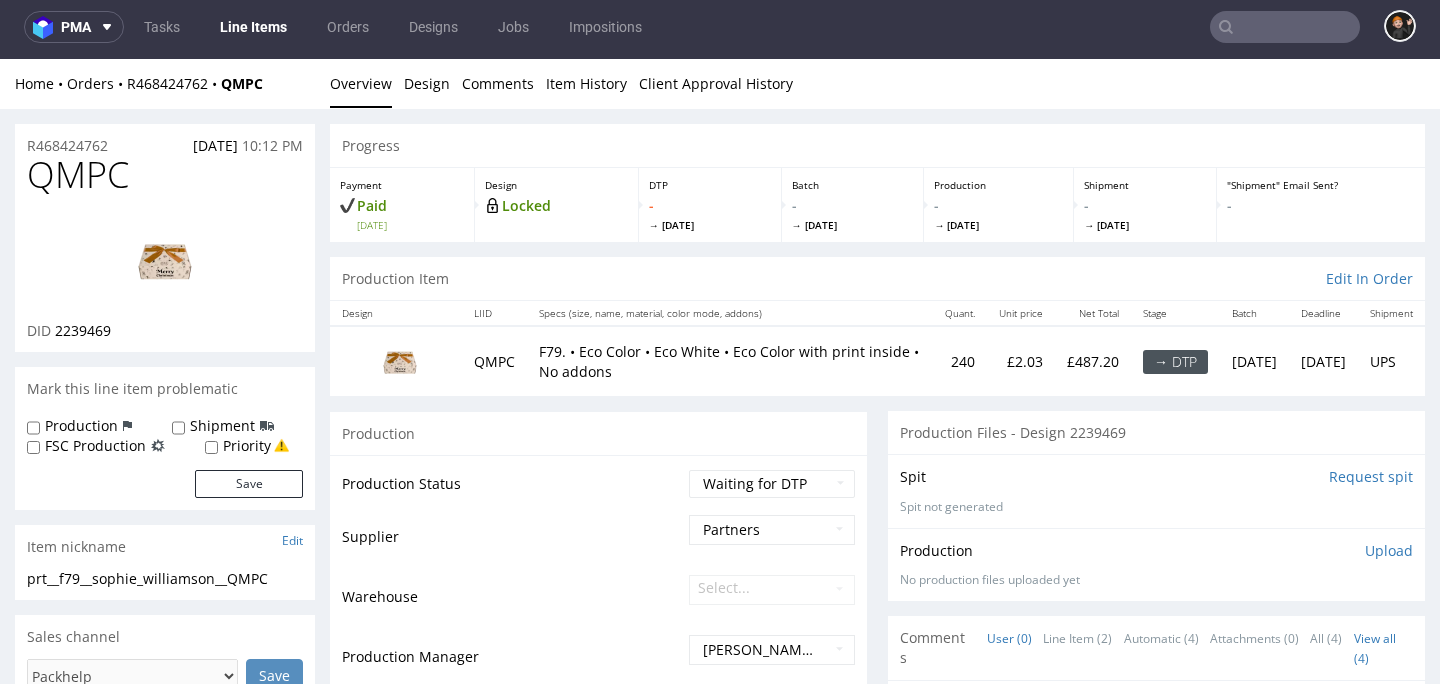 click on "Line Items" at bounding box center [253, 27] 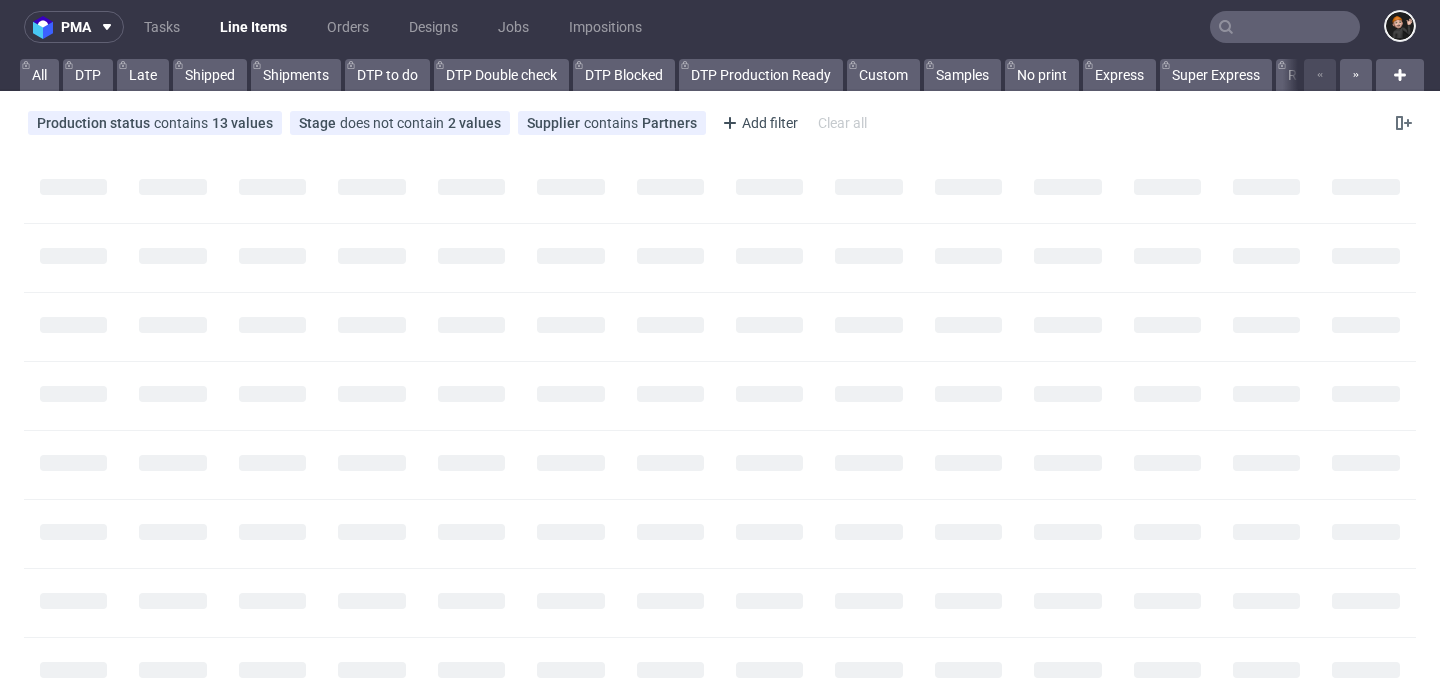 scroll 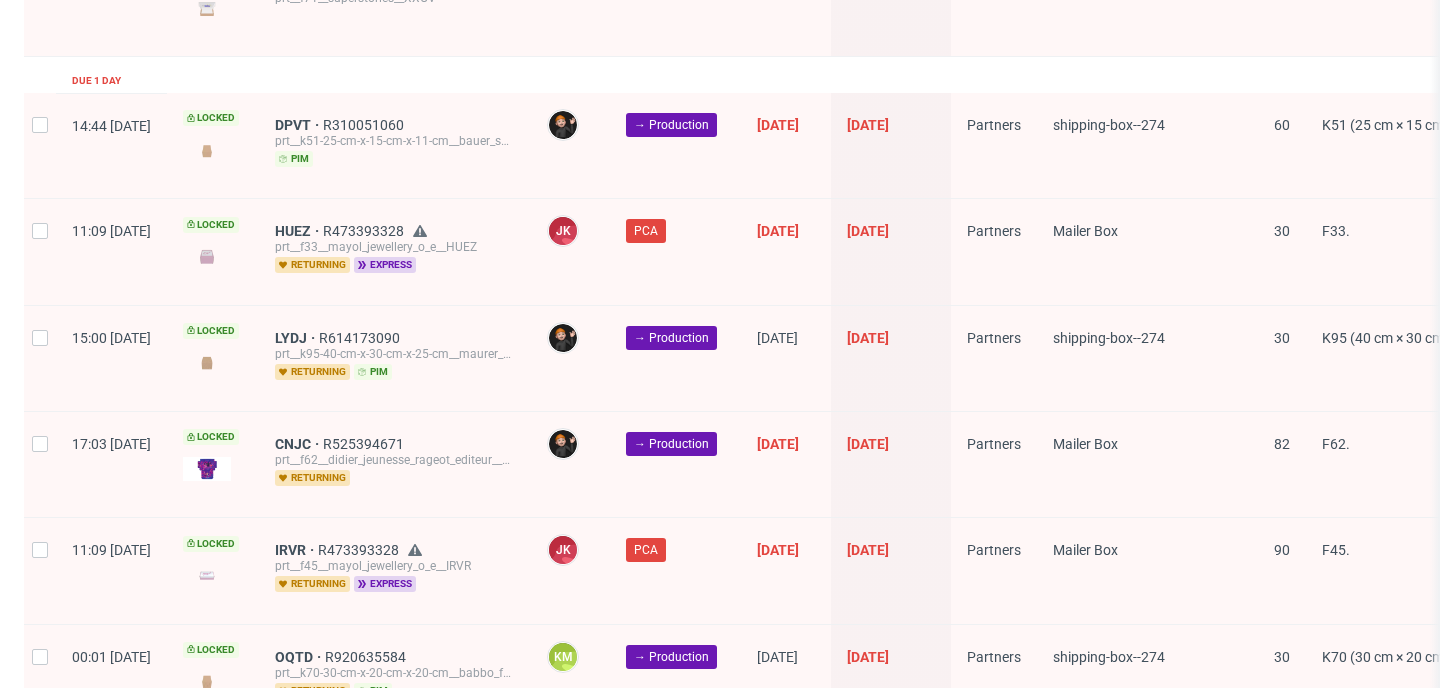 click on "2" at bounding box center (1301, 759) 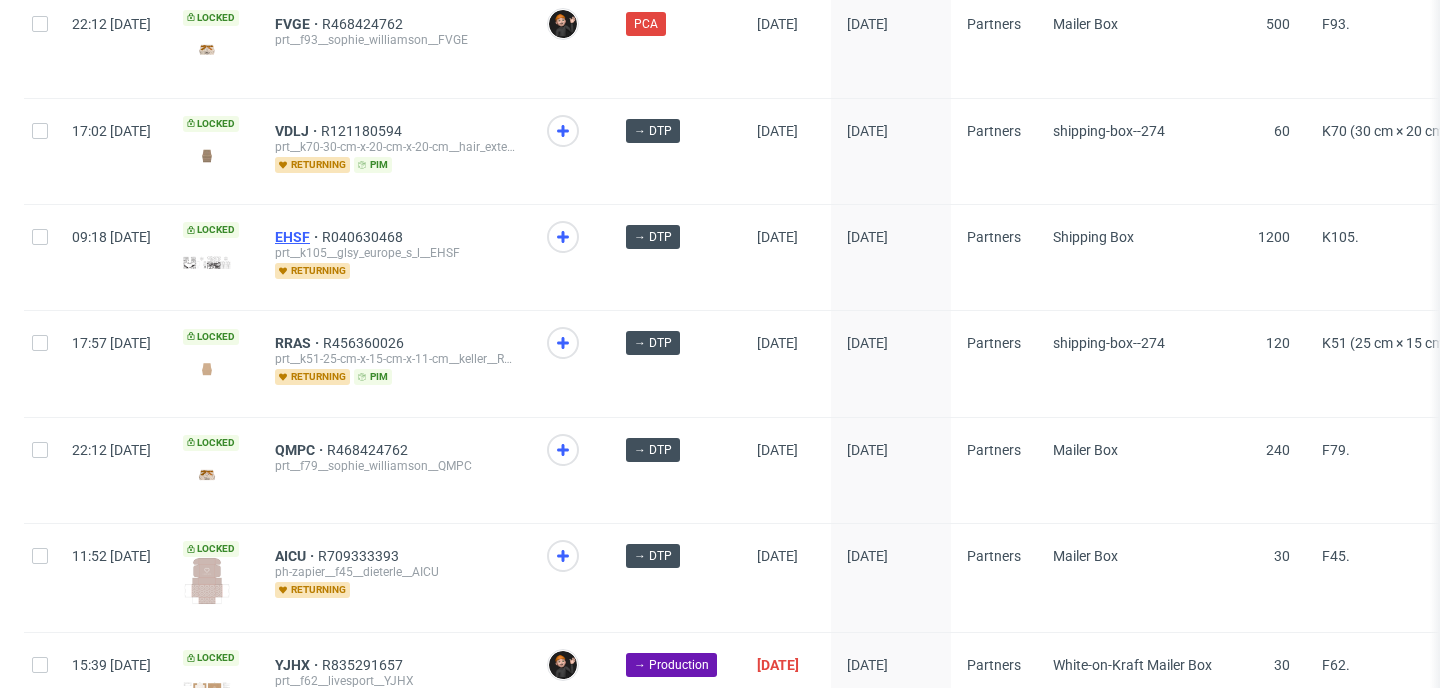 click on "EHSF" at bounding box center (298, 237) 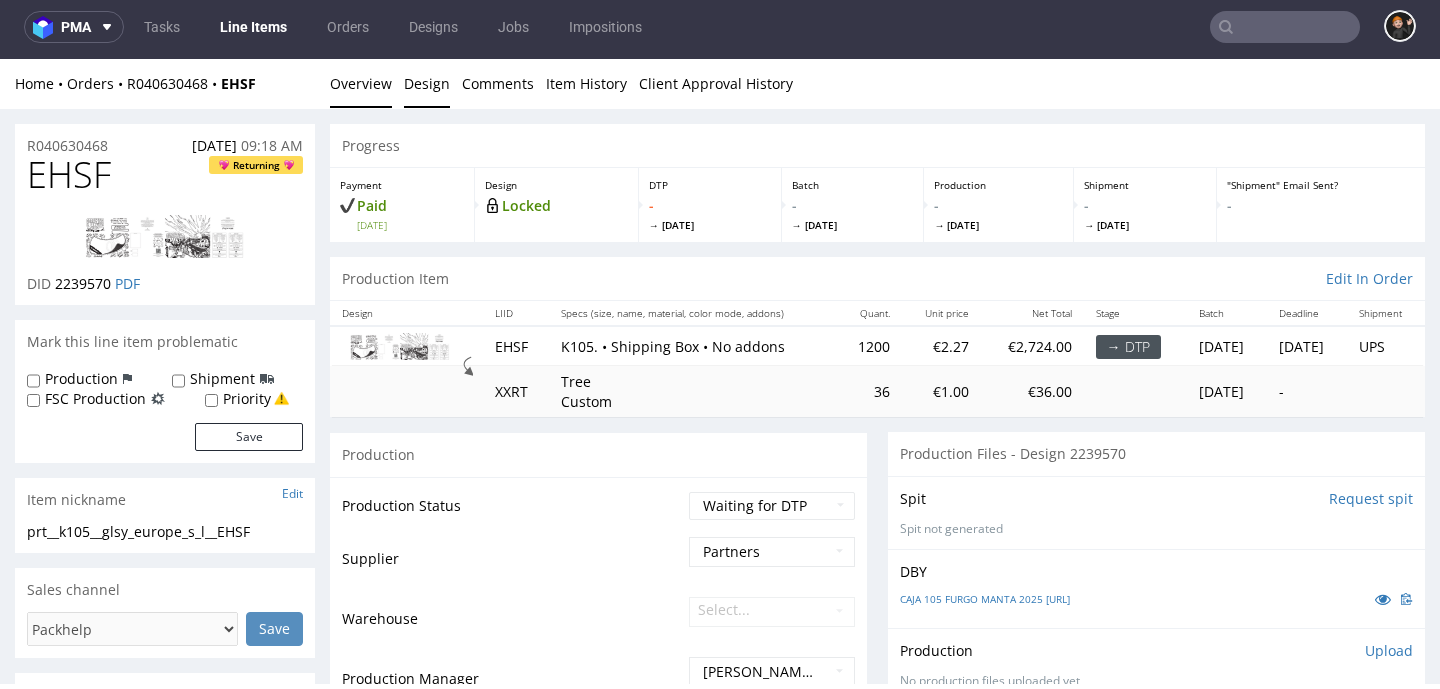 click on "Design" at bounding box center (427, 83) 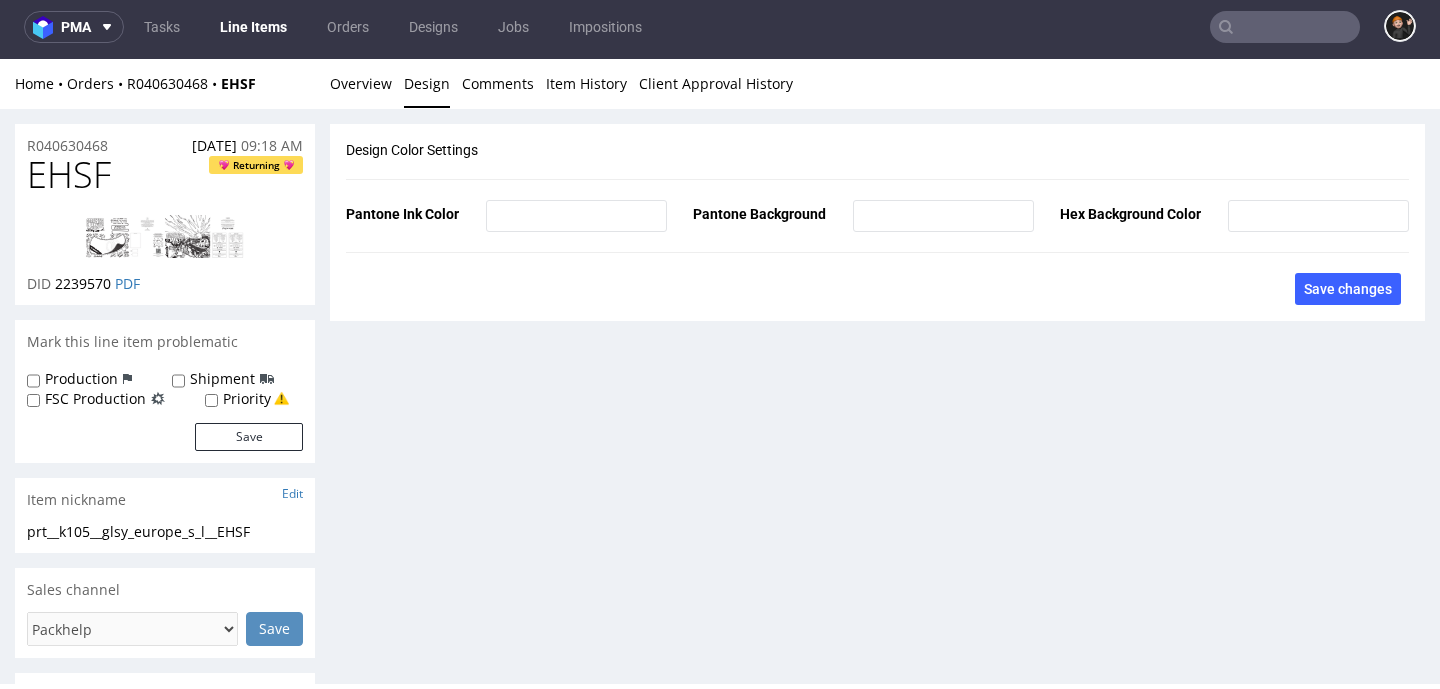 click on "Line Items" at bounding box center (253, 27) 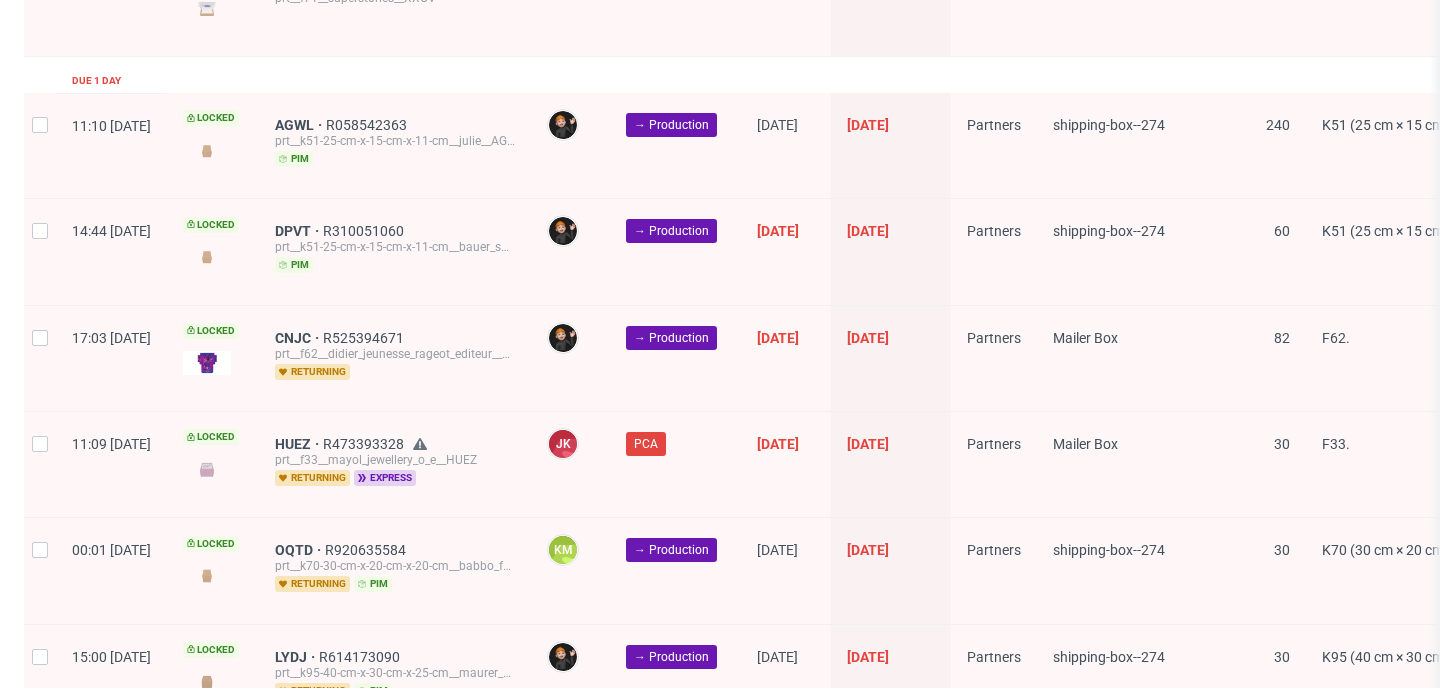 click on "2" at bounding box center (1301, 759) 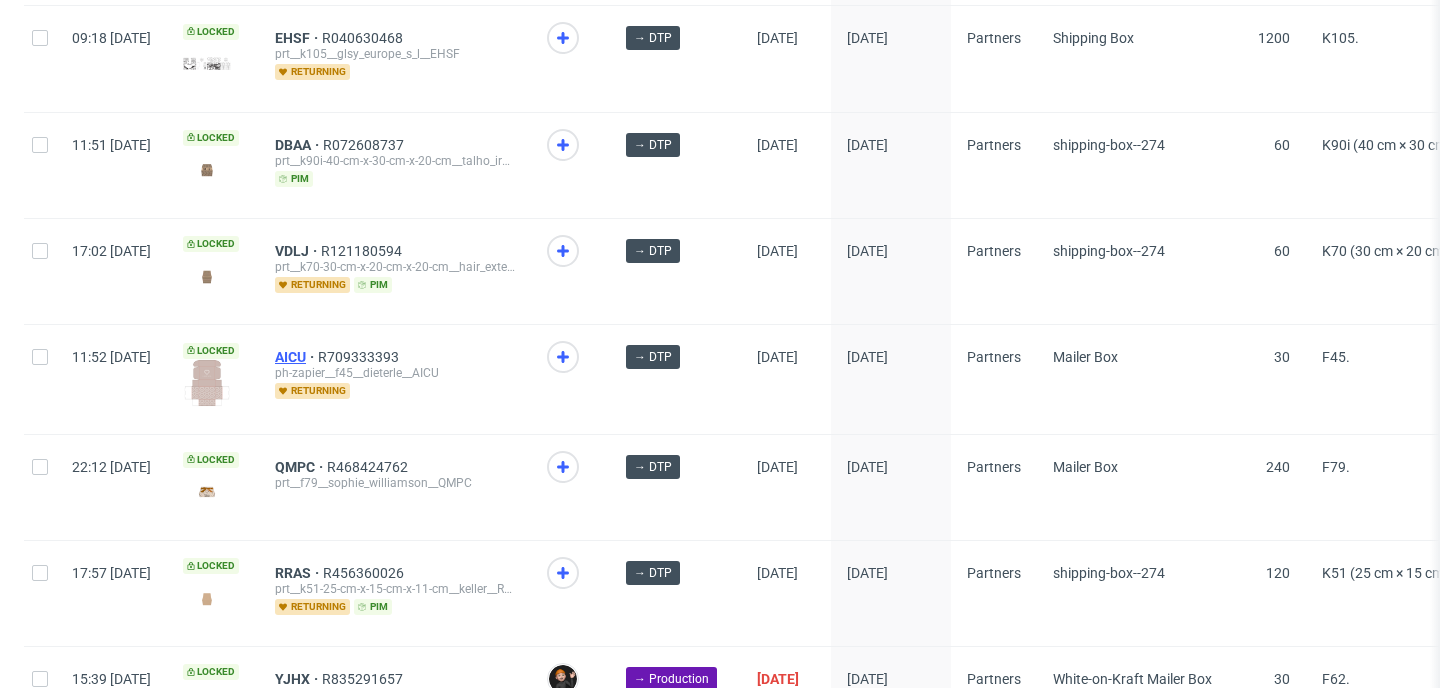 click on "AICU" at bounding box center (296, 357) 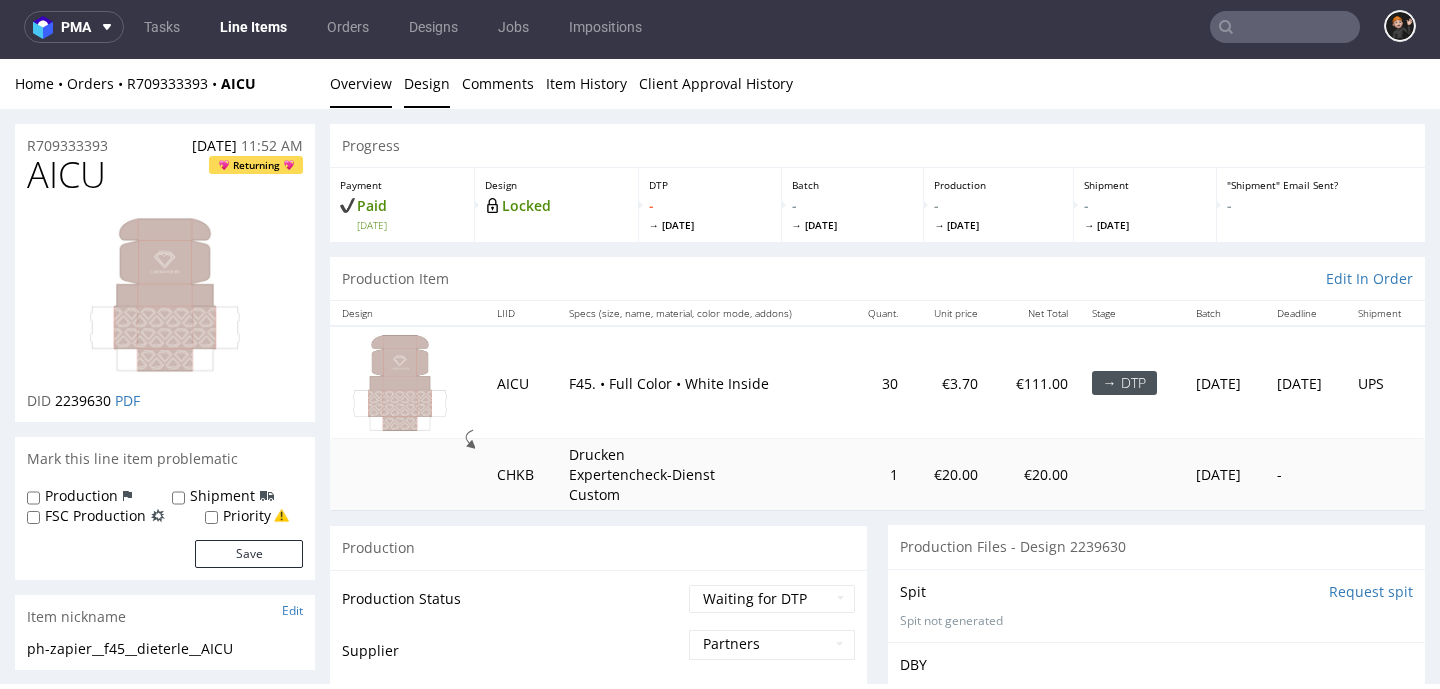 click on "Design" at bounding box center [427, 83] 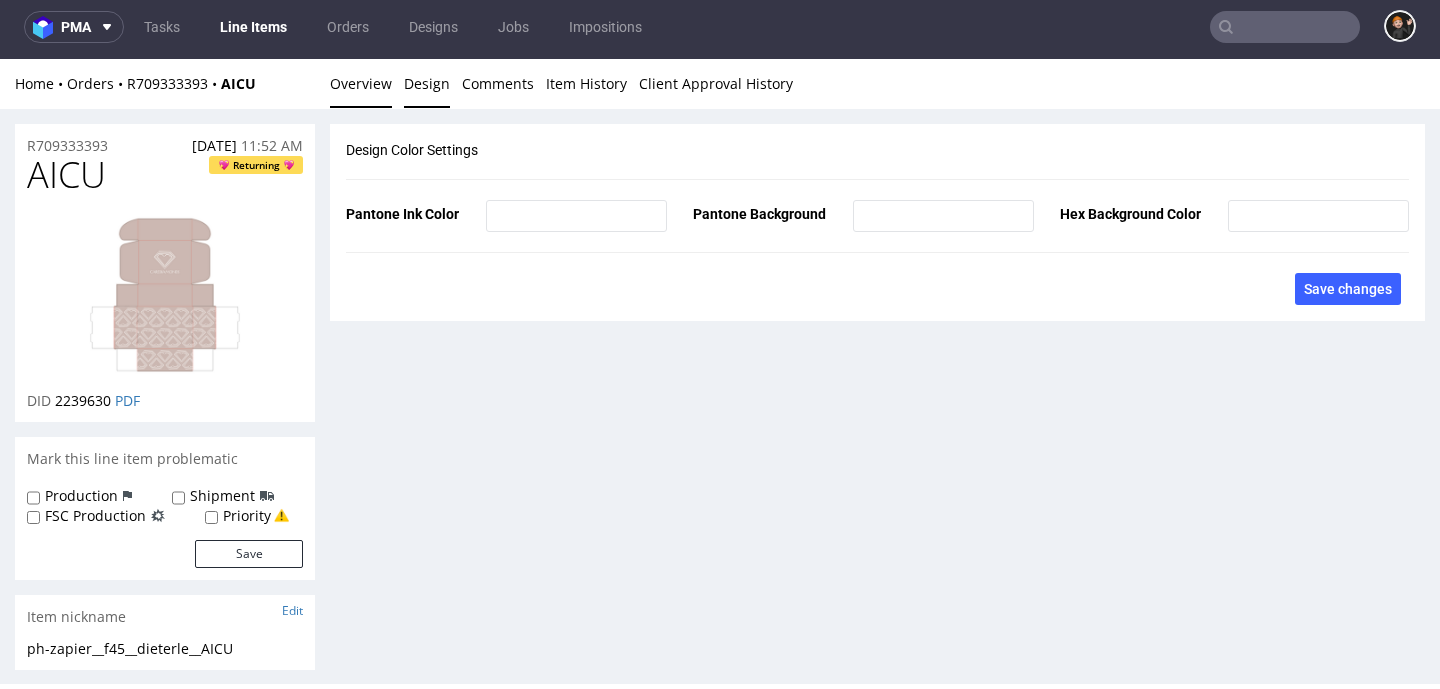 click on "Overview" at bounding box center [361, 83] 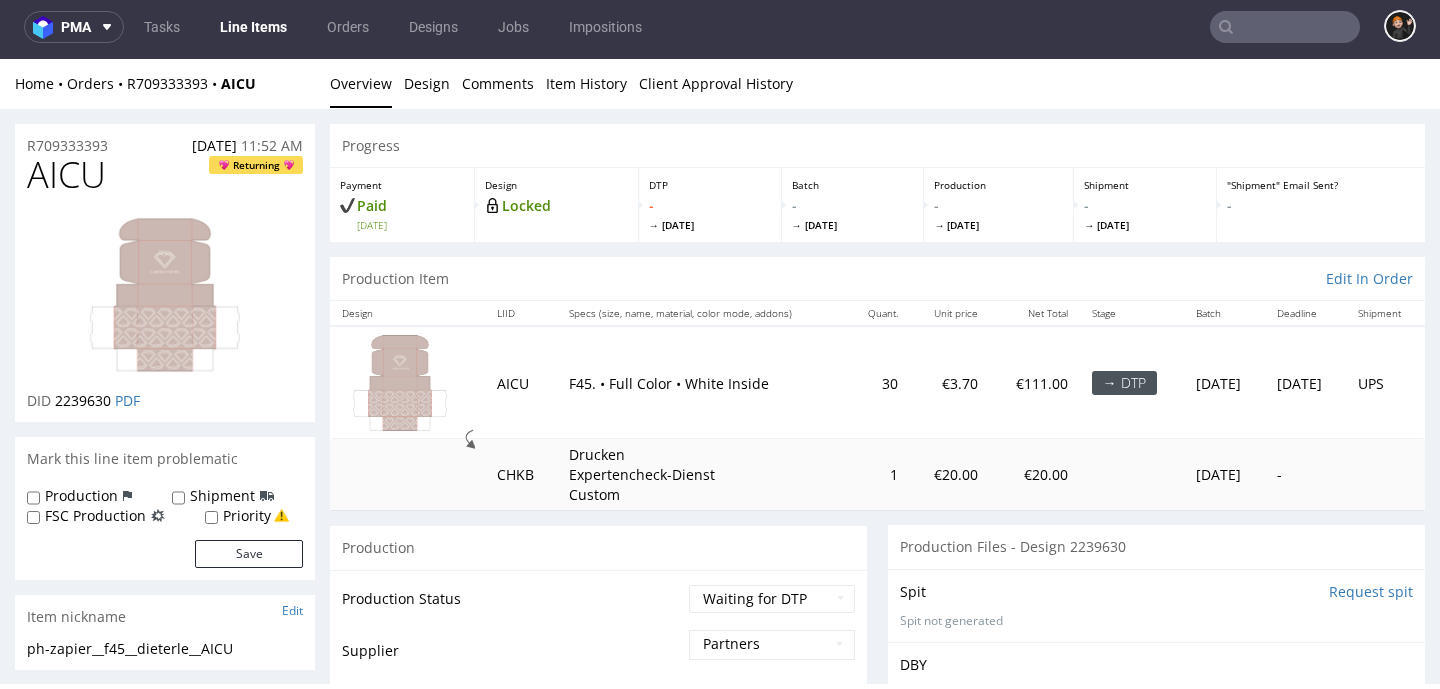 click on "Line Items" at bounding box center [253, 27] 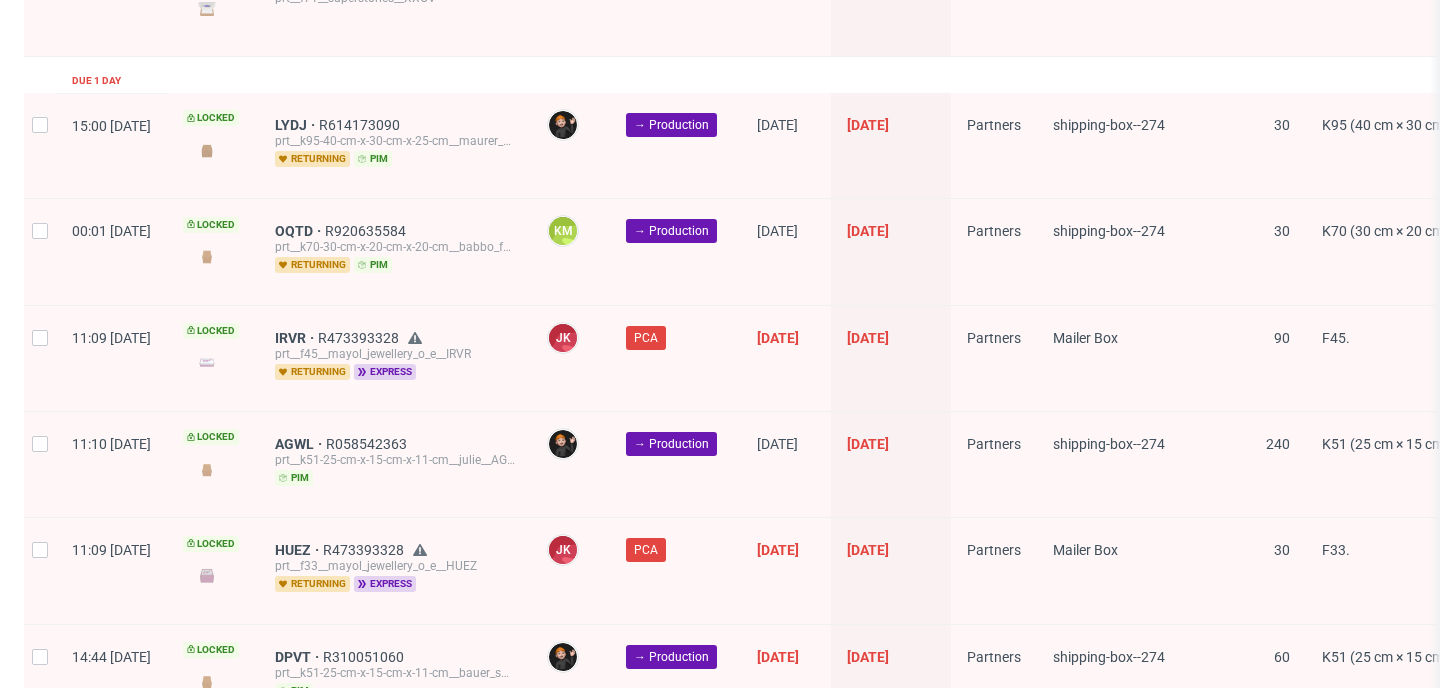 click on "2" at bounding box center (1301, 759) 